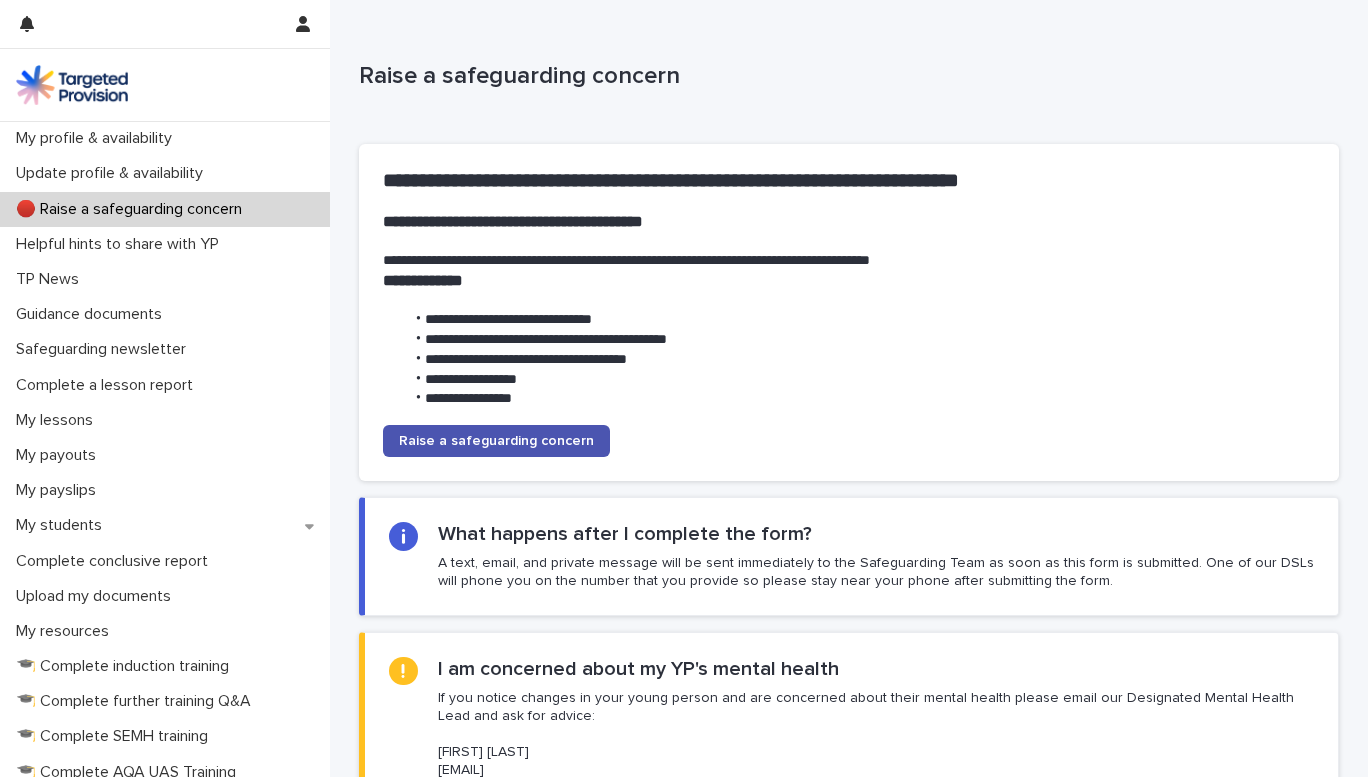 scroll, scrollTop: 0, scrollLeft: 0, axis: both 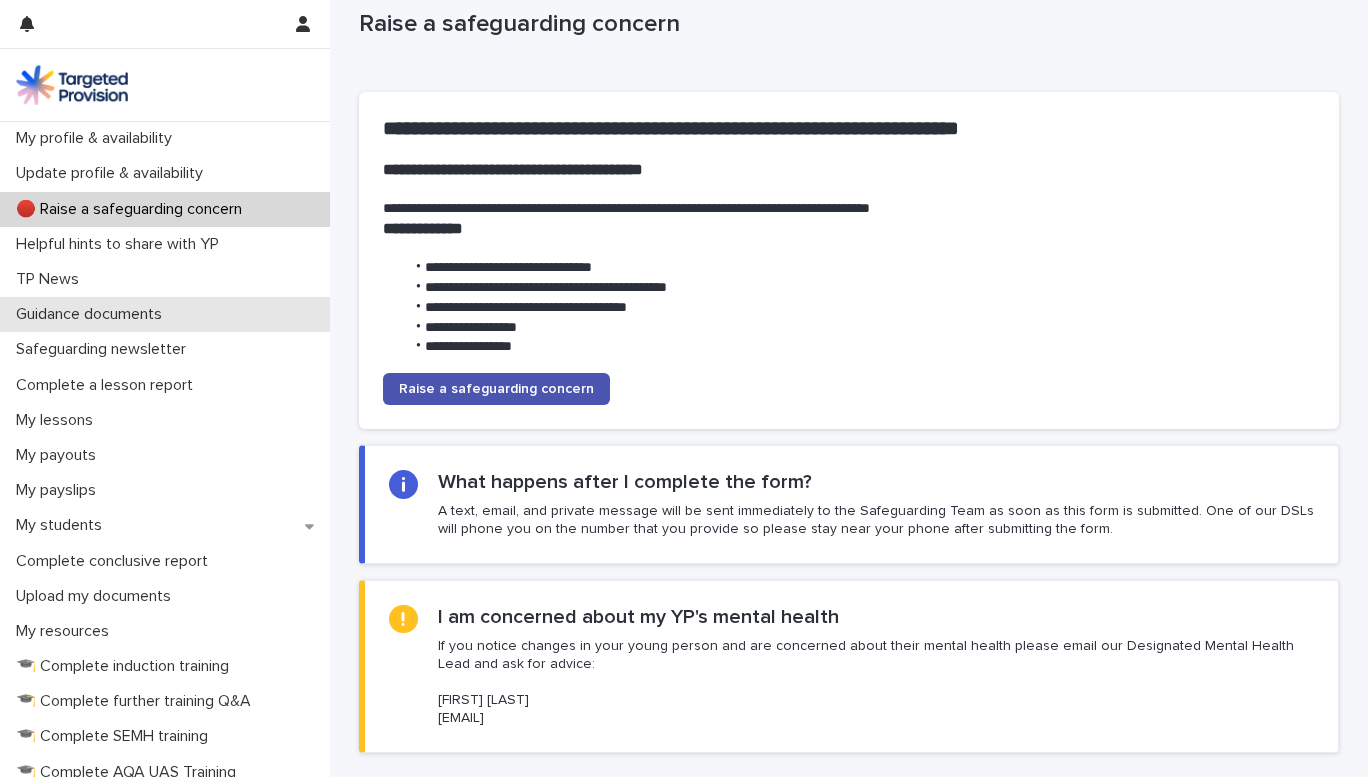 click on "Guidance documents" at bounding box center (93, 314) 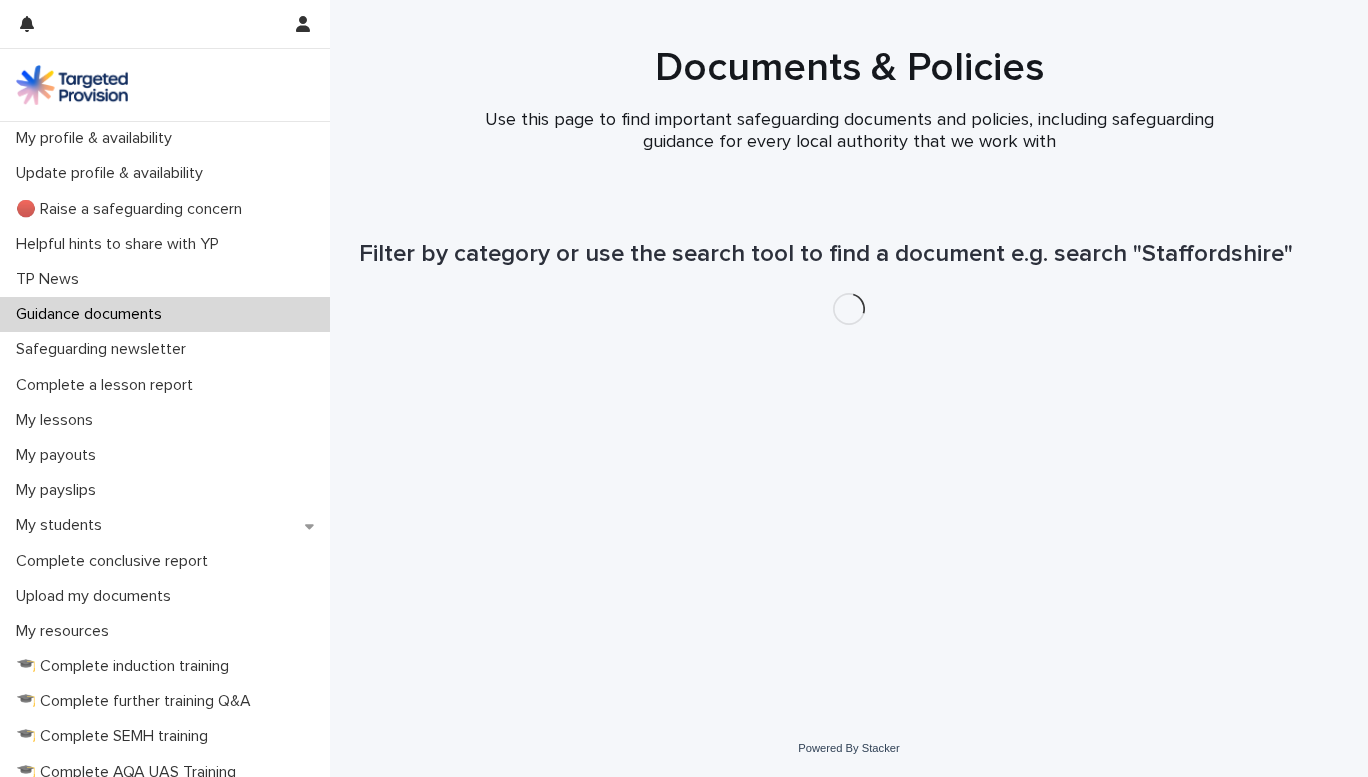 scroll, scrollTop: 0, scrollLeft: 0, axis: both 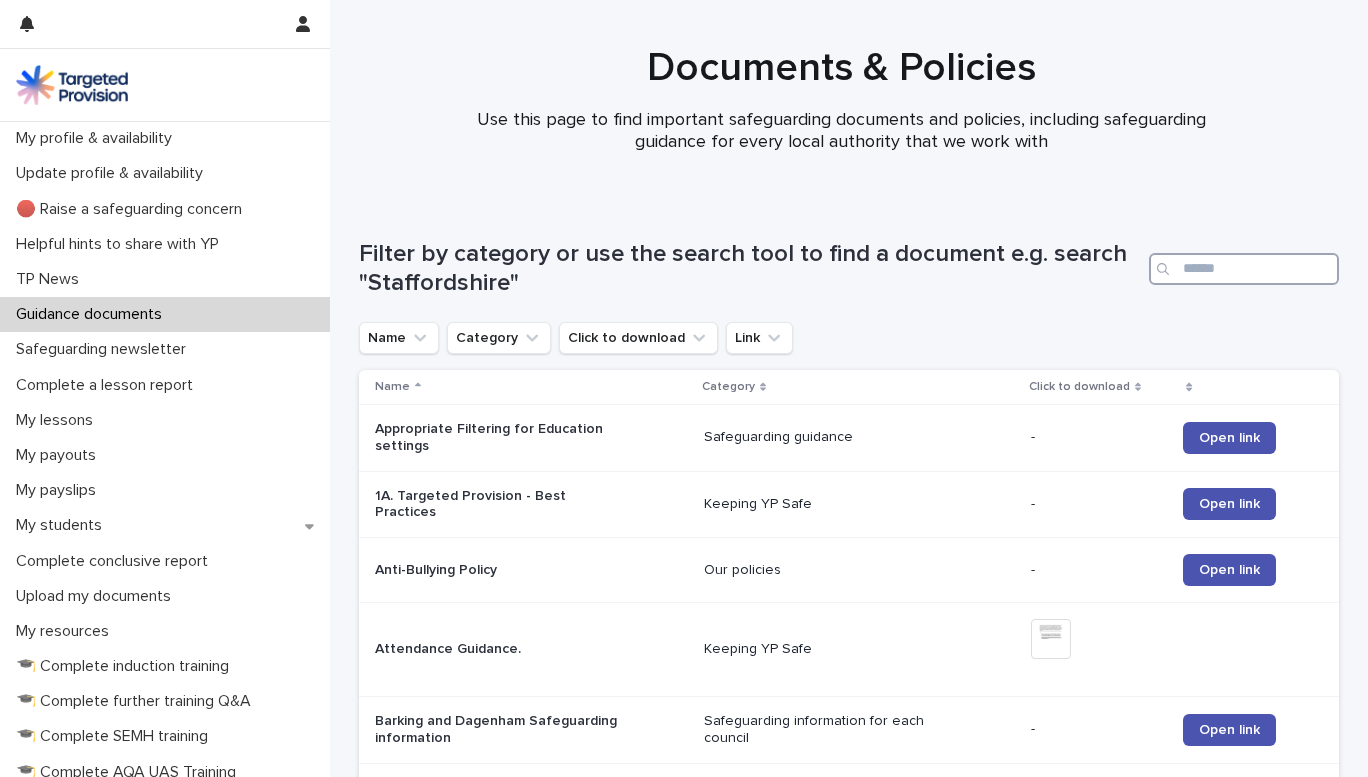 click at bounding box center [1244, 269] 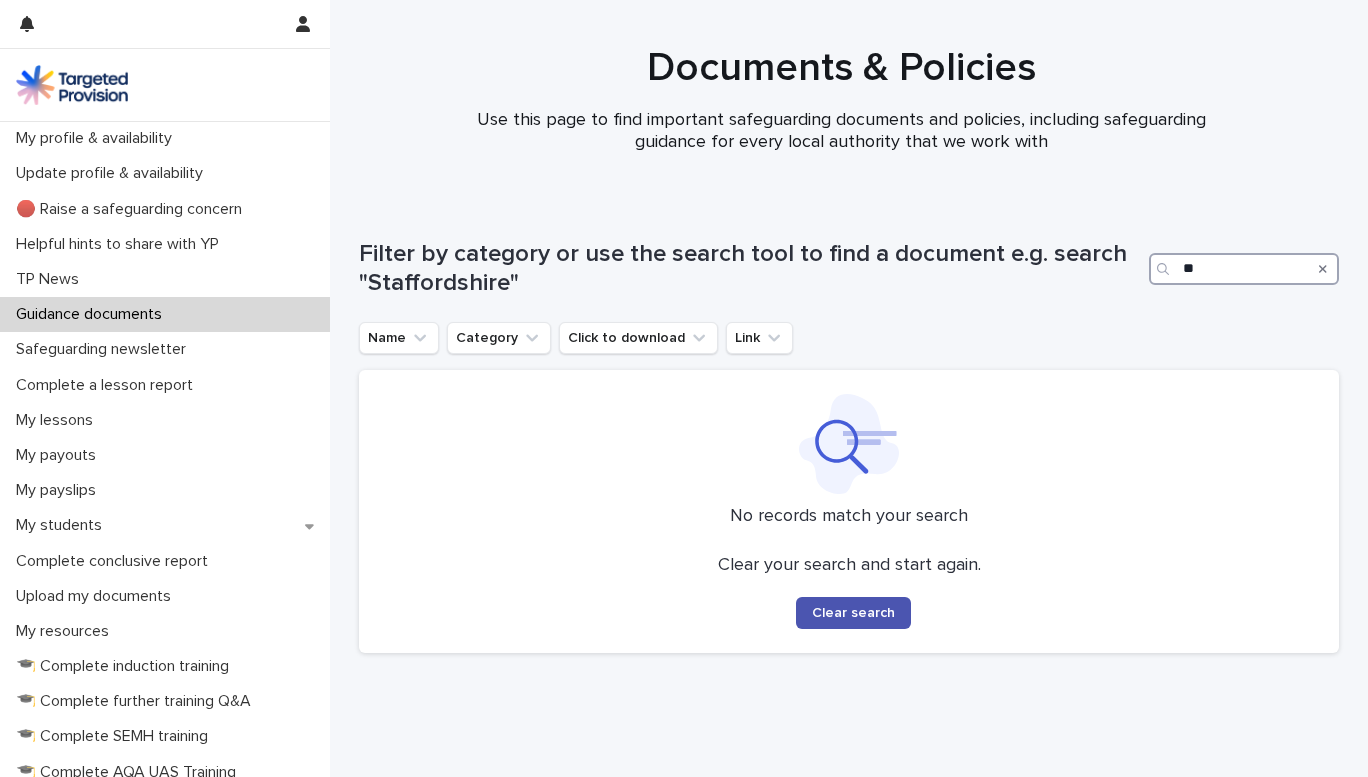 type on "*" 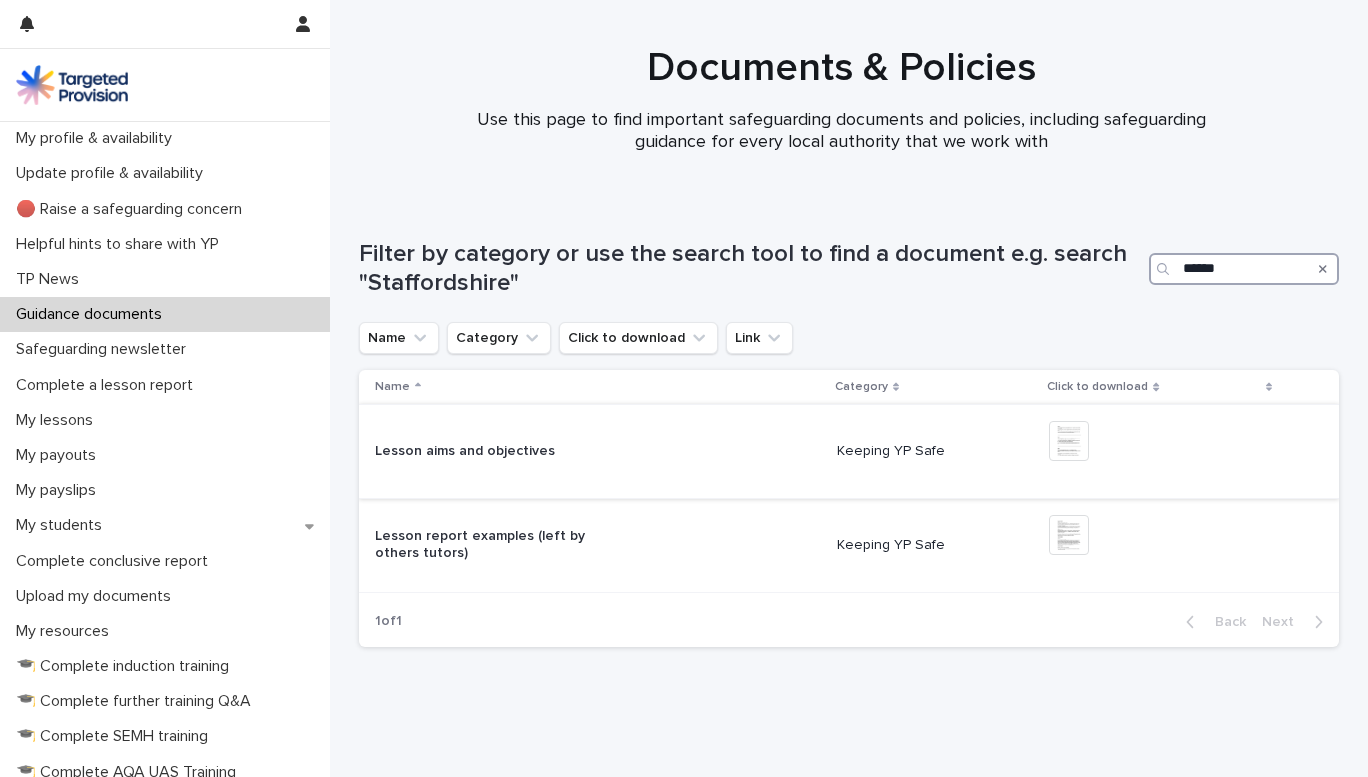 type on "******" 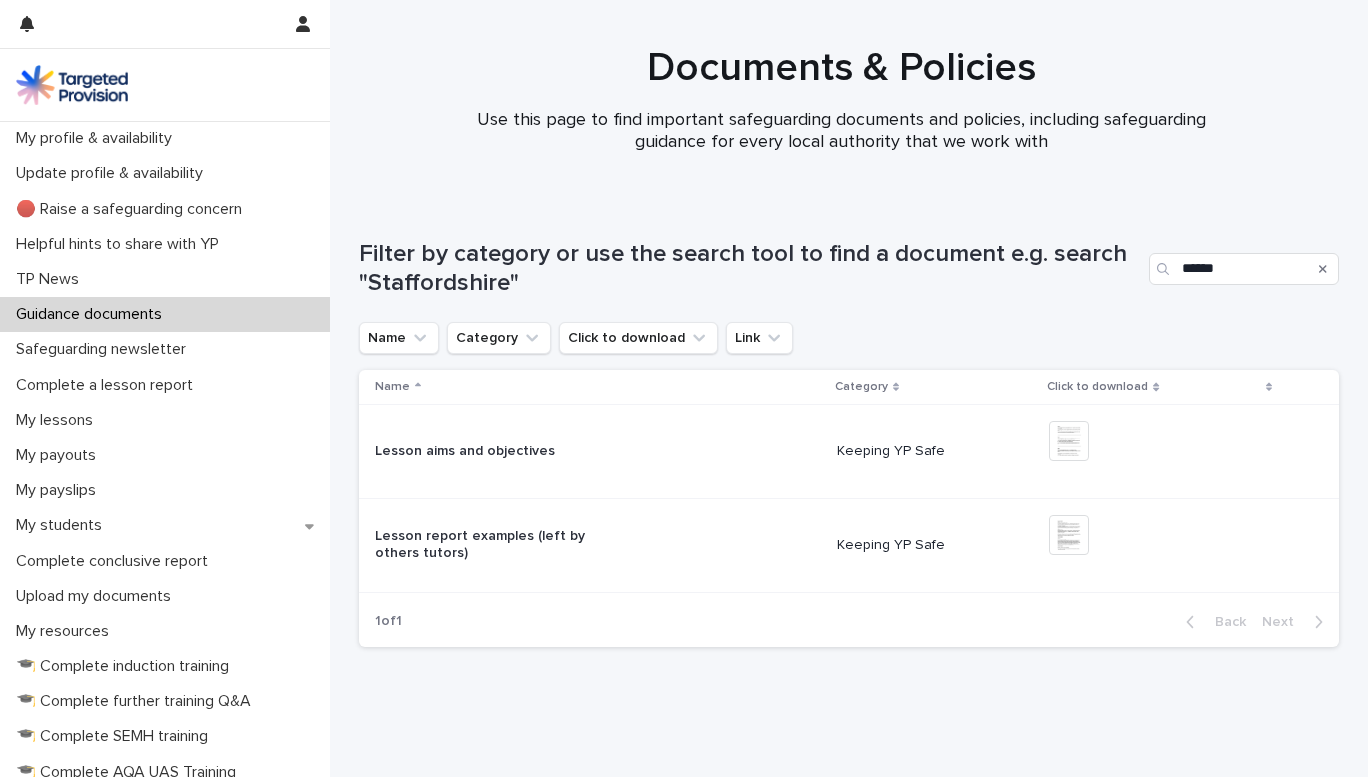 click on "Lesson aims and objectives" at bounding box center [500, 451] 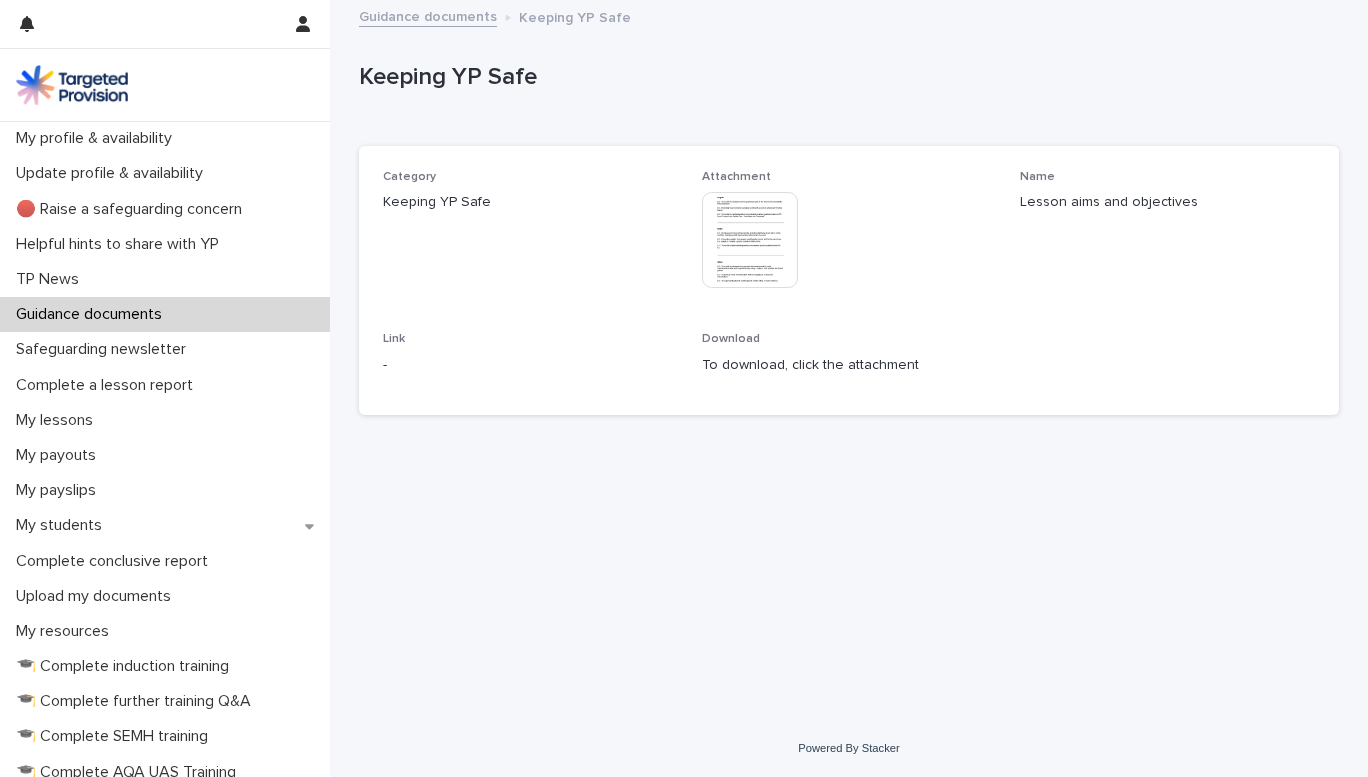 click at bounding box center (750, 240) 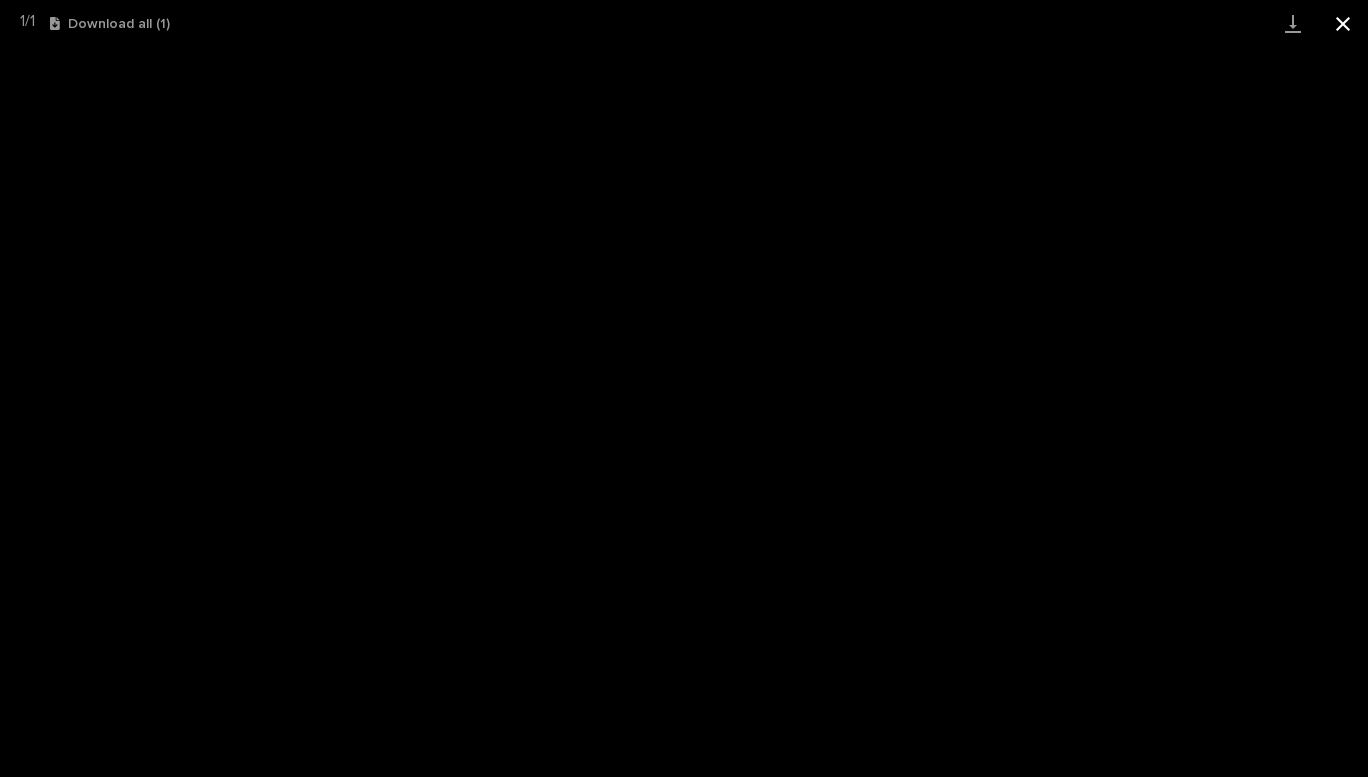 click at bounding box center [1343, 23] 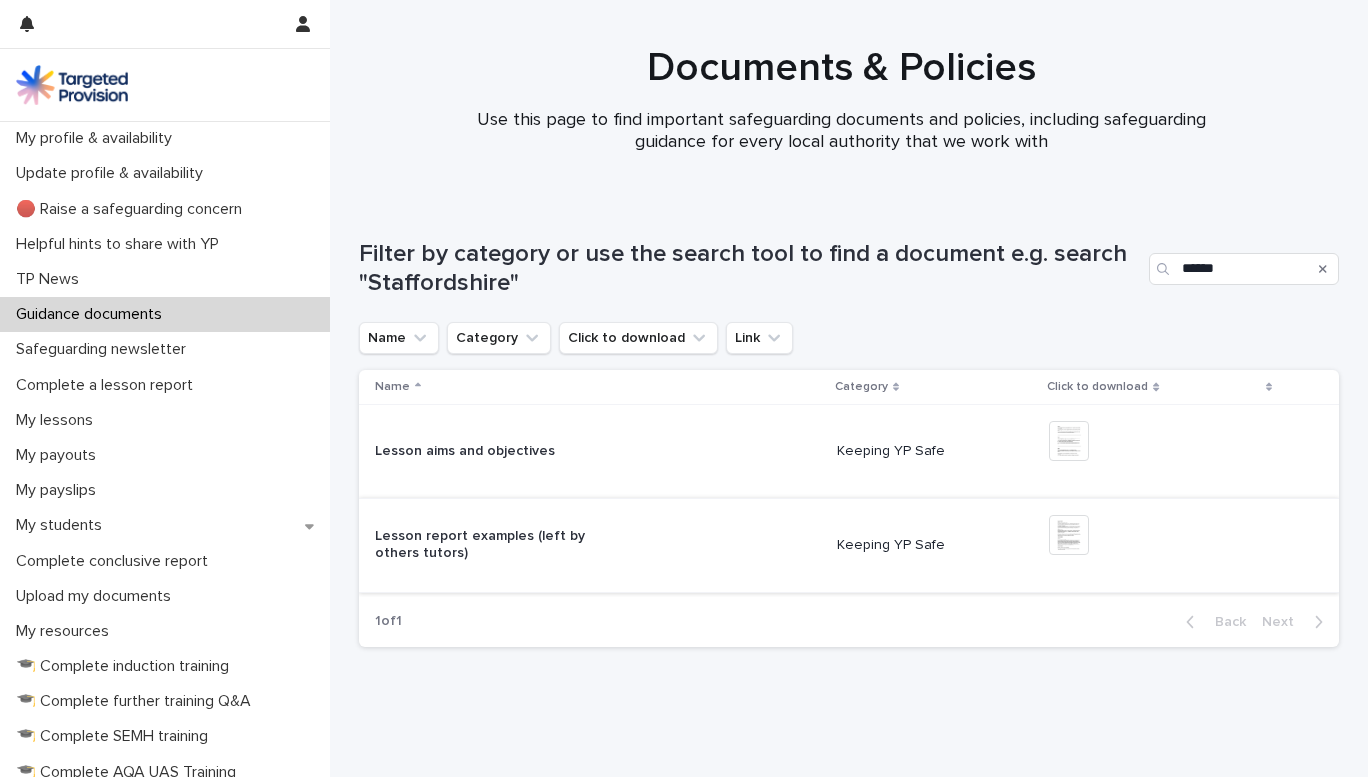 click at bounding box center [1069, 535] 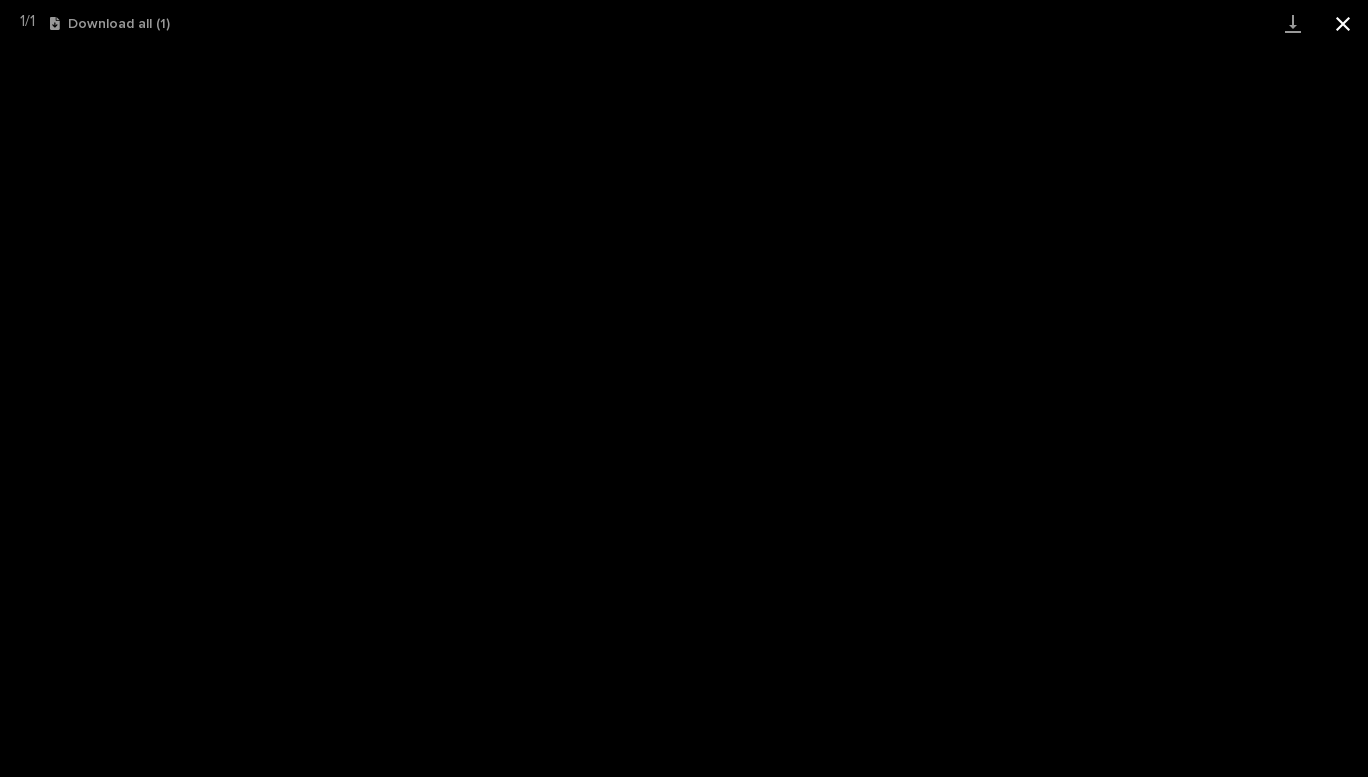 click at bounding box center (1343, 23) 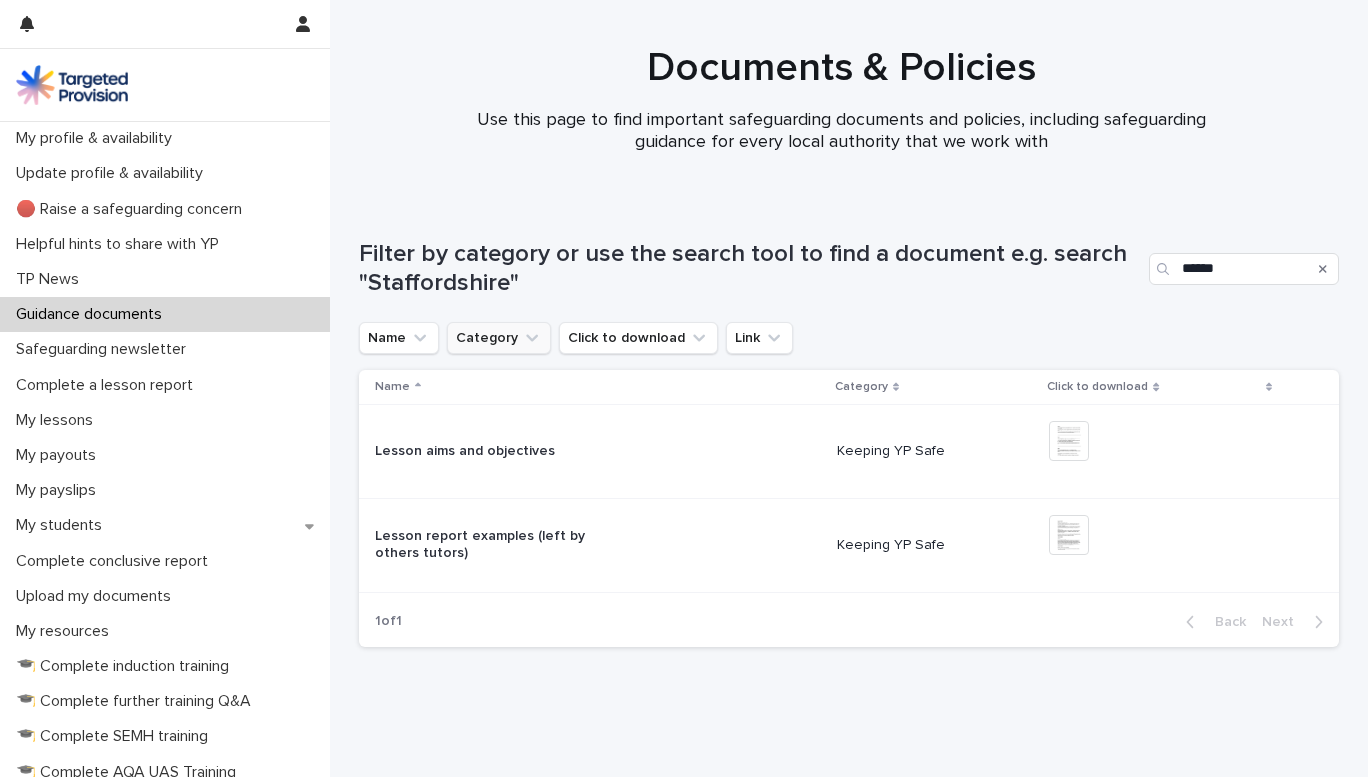 click 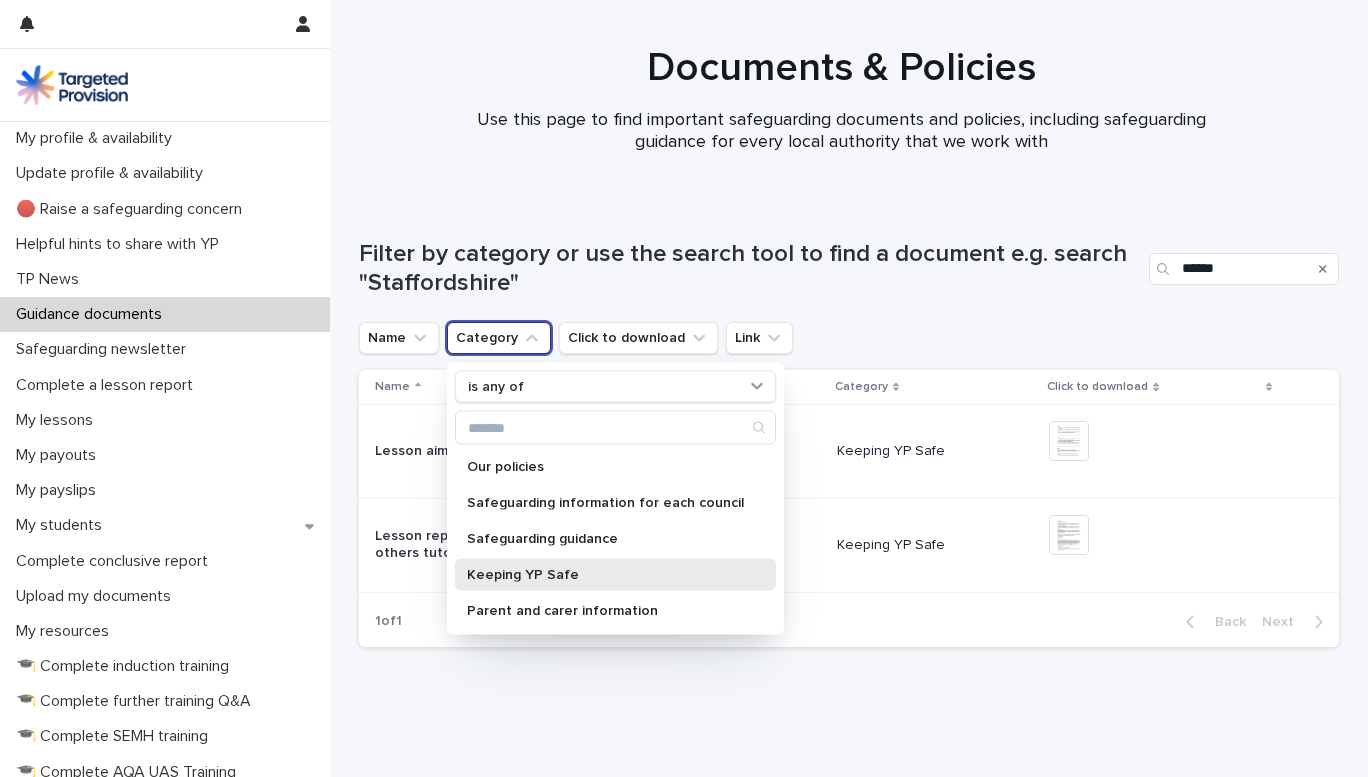 click on "Keeping YP Safe" at bounding box center (605, 575) 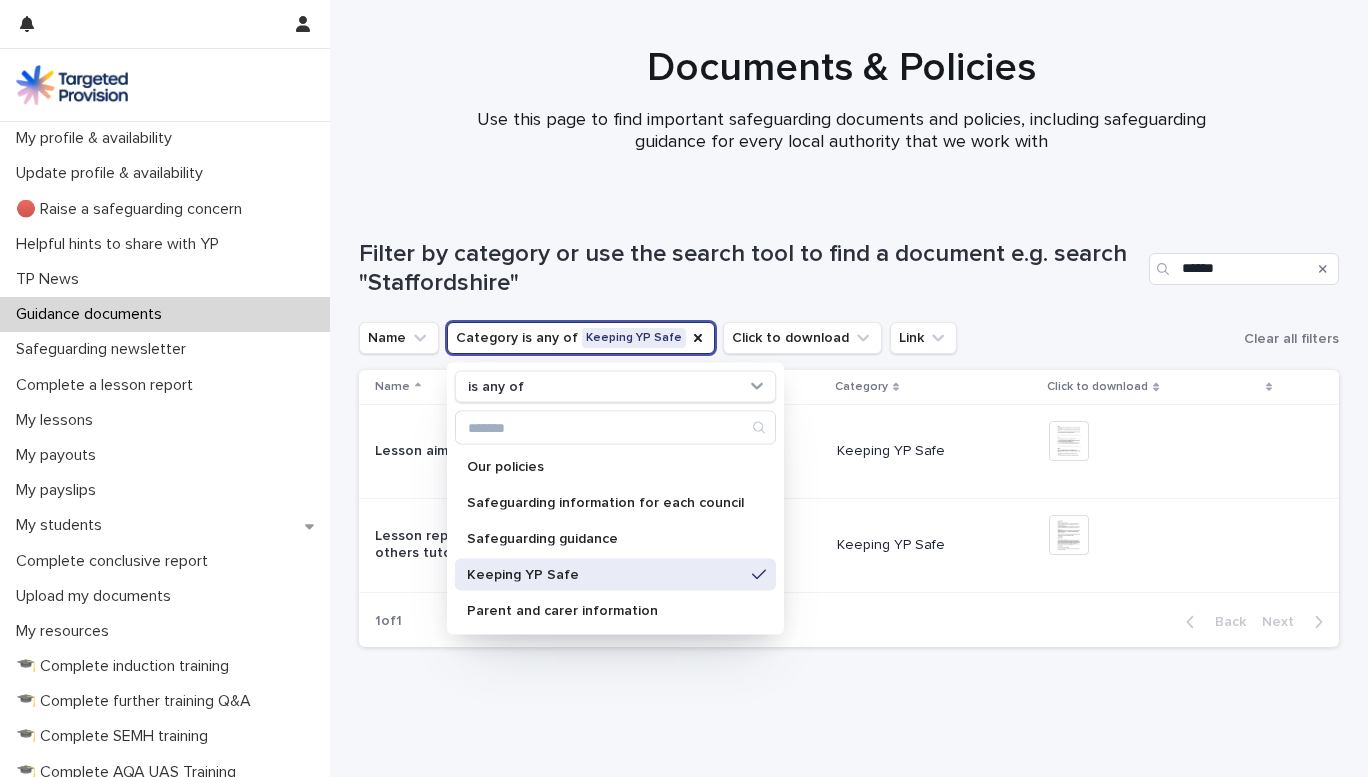 click on "Keeping YP Safe" at bounding box center [615, 575] 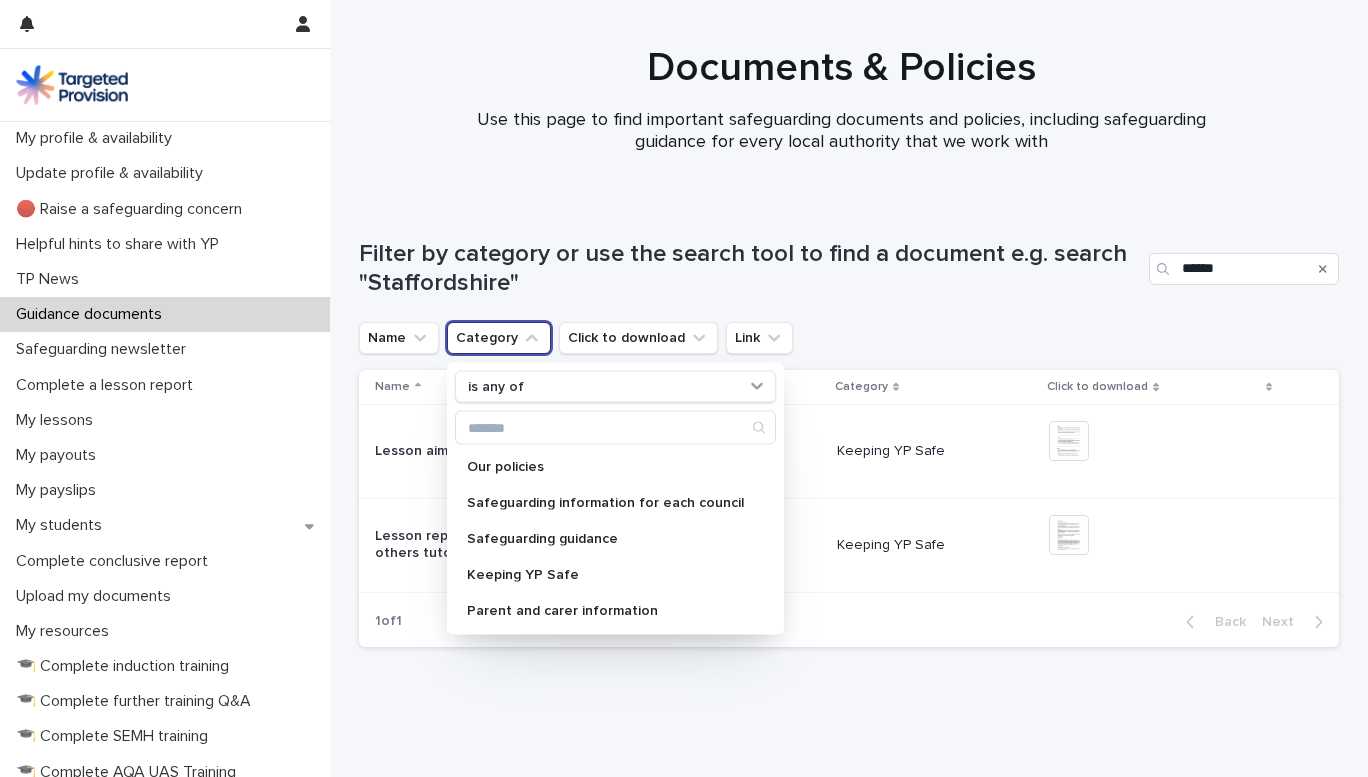 click on "Filter by category or use the search tool to find a document e.g. search "[LOCATION]"  ******" at bounding box center (849, 261) 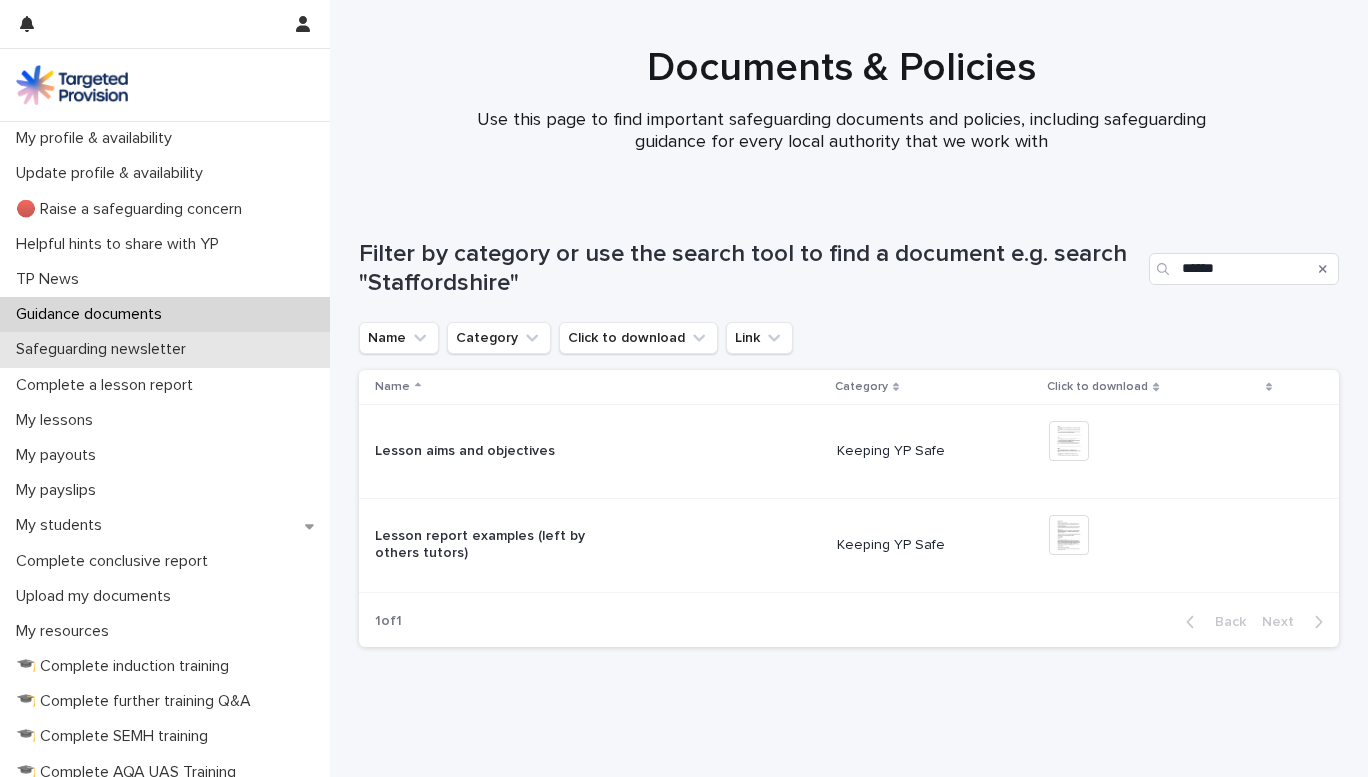 click on "Safeguarding newsletter" at bounding box center (105, 349) 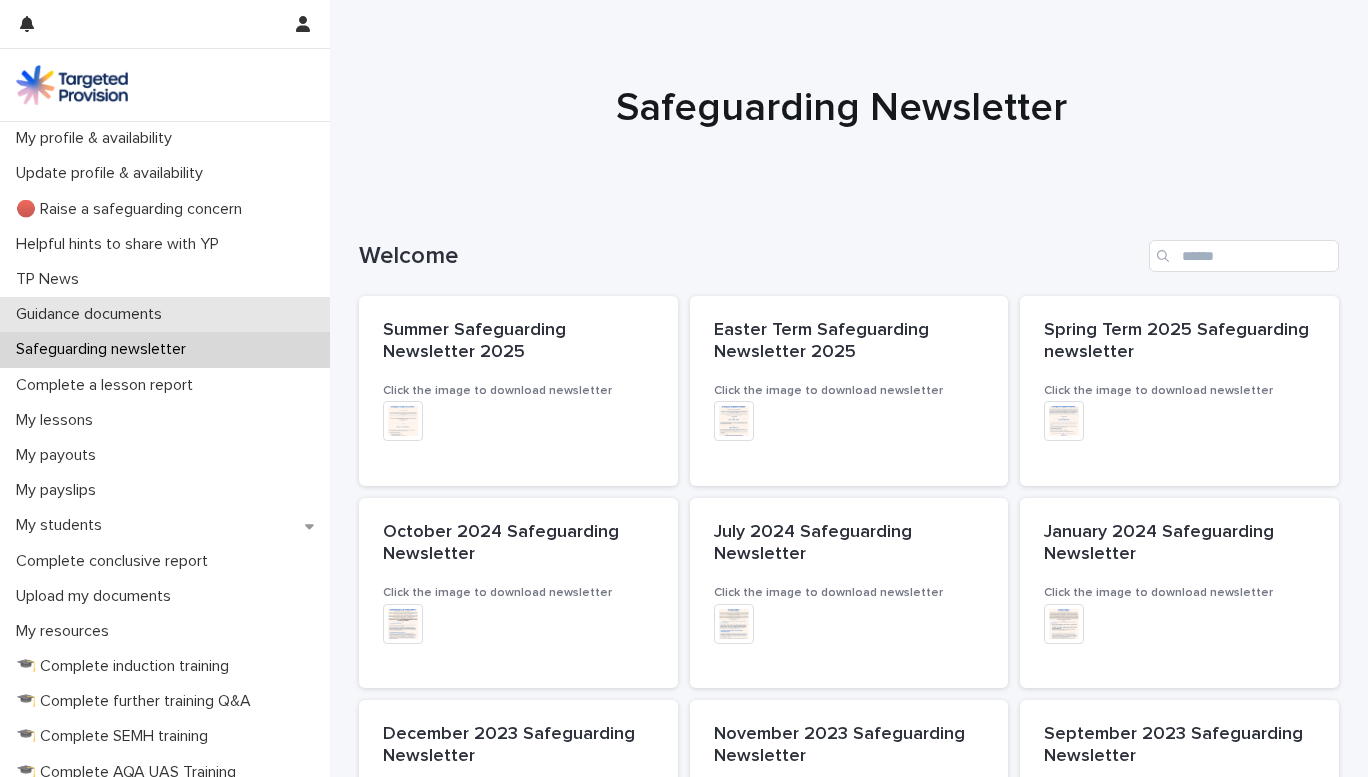 click on "Guidance documents" at bounding box center [93, 314] 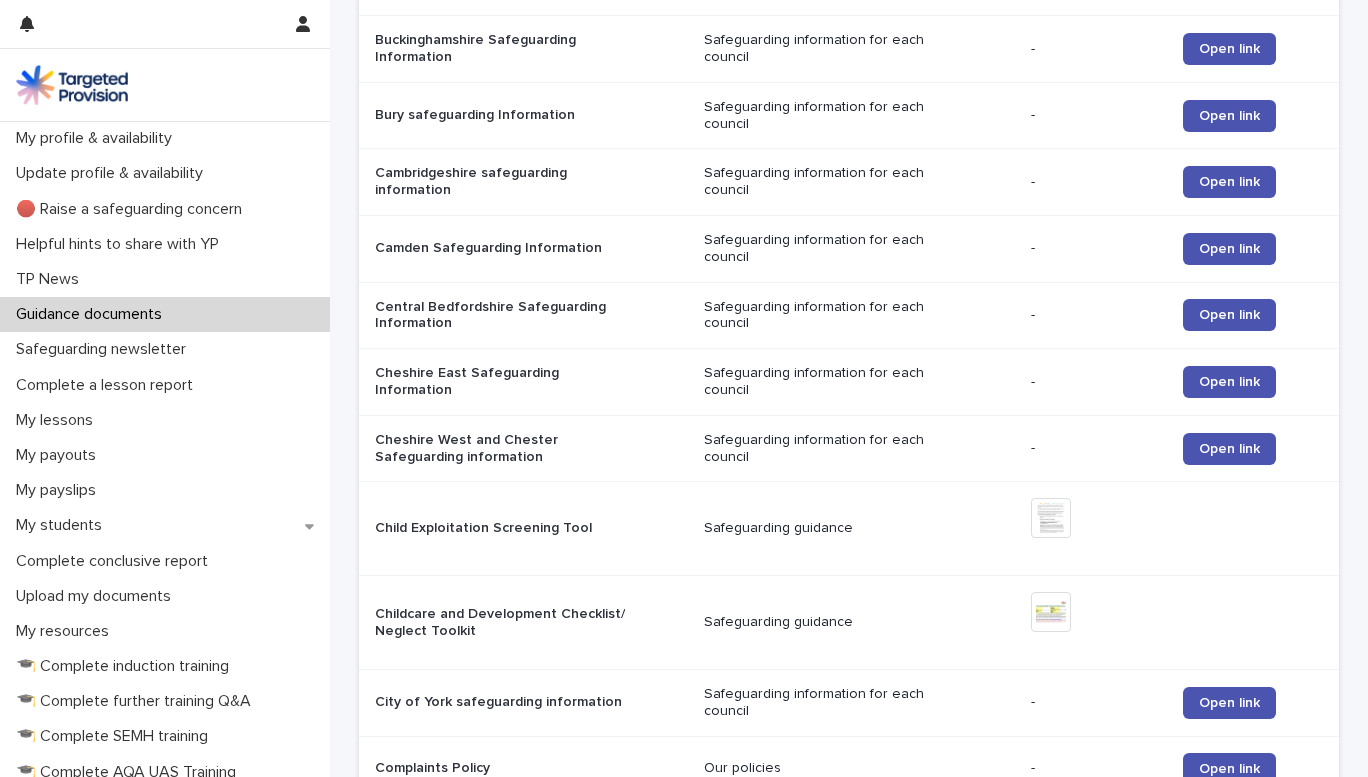 scroll, scrollTop: 1929, scrollLeft: 0, axis: vertical 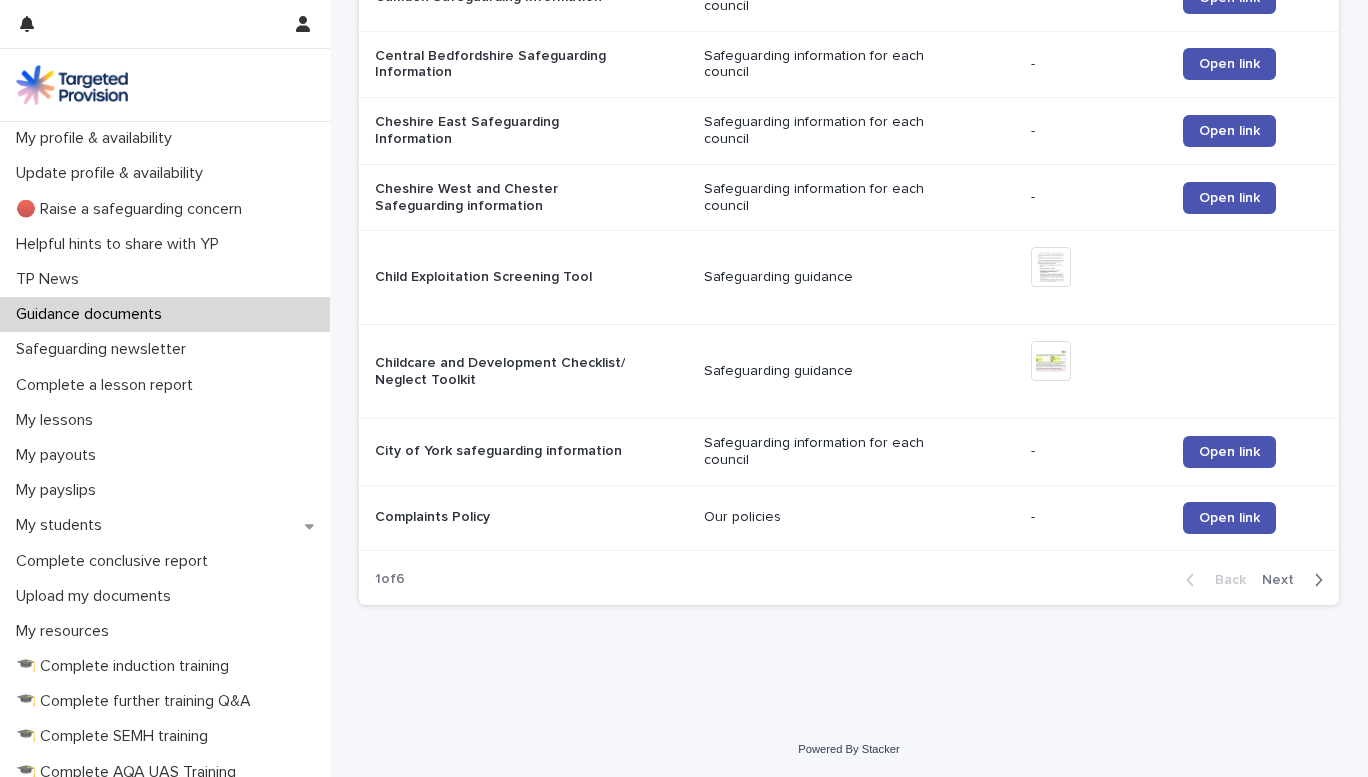 click on "Next" at bounding box center [1284, 580] 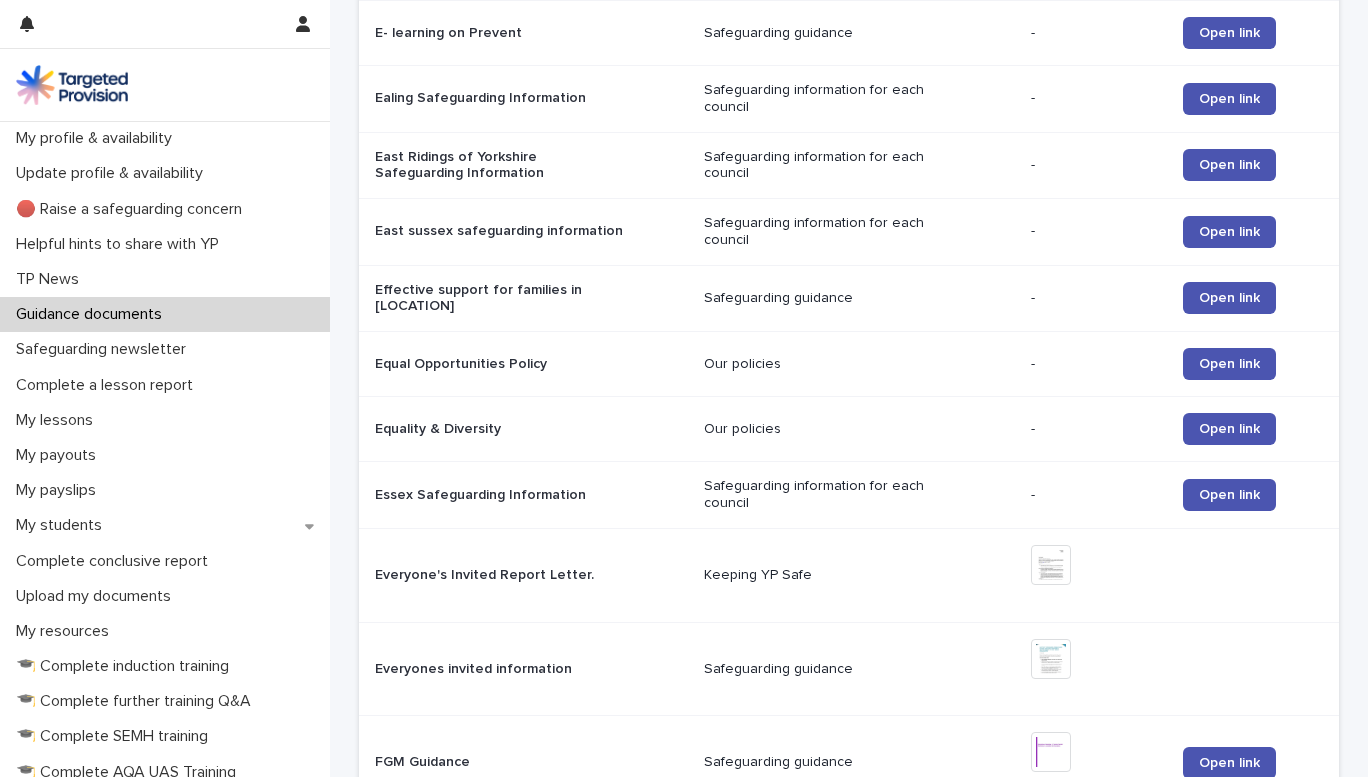 scroll, scrollTop: 2002, scrollLeft: 0, axis: vertical 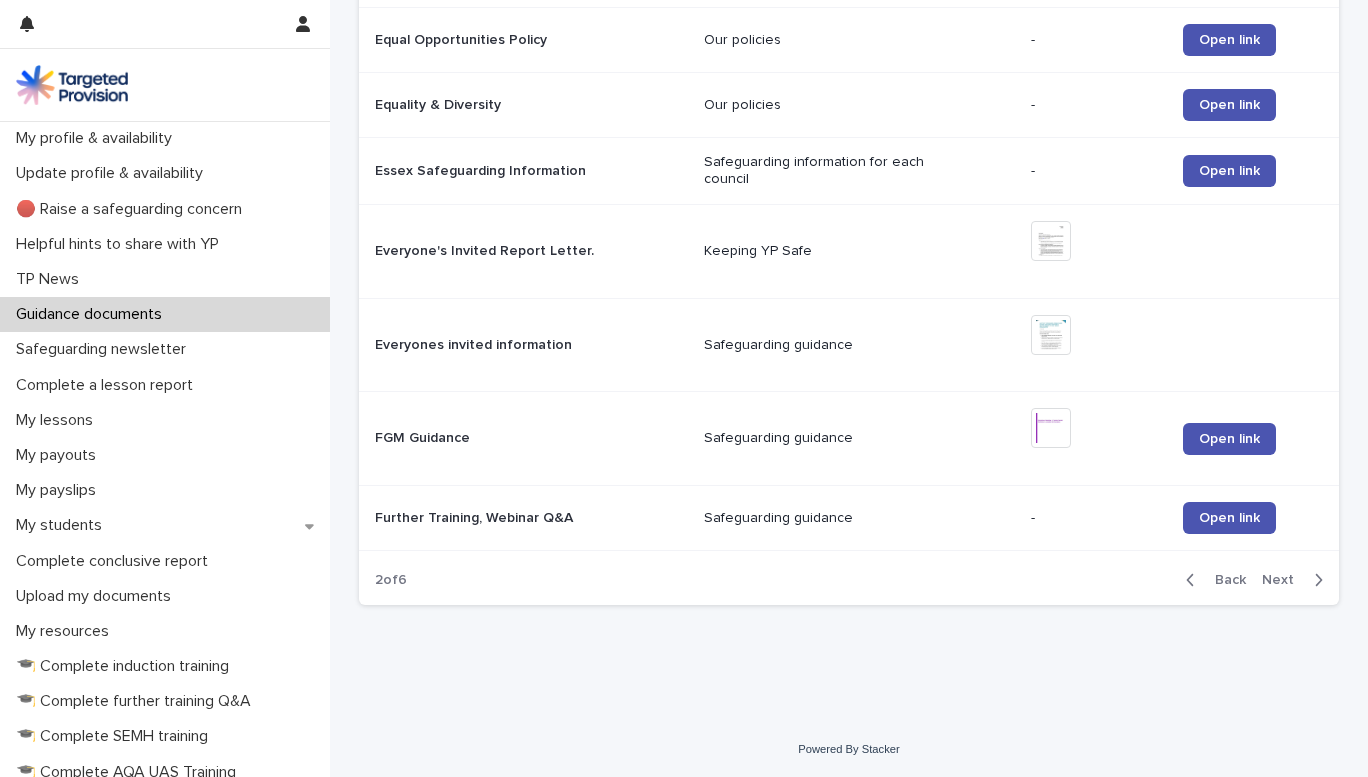 click on "Next" at bounding box center (1284, 580) 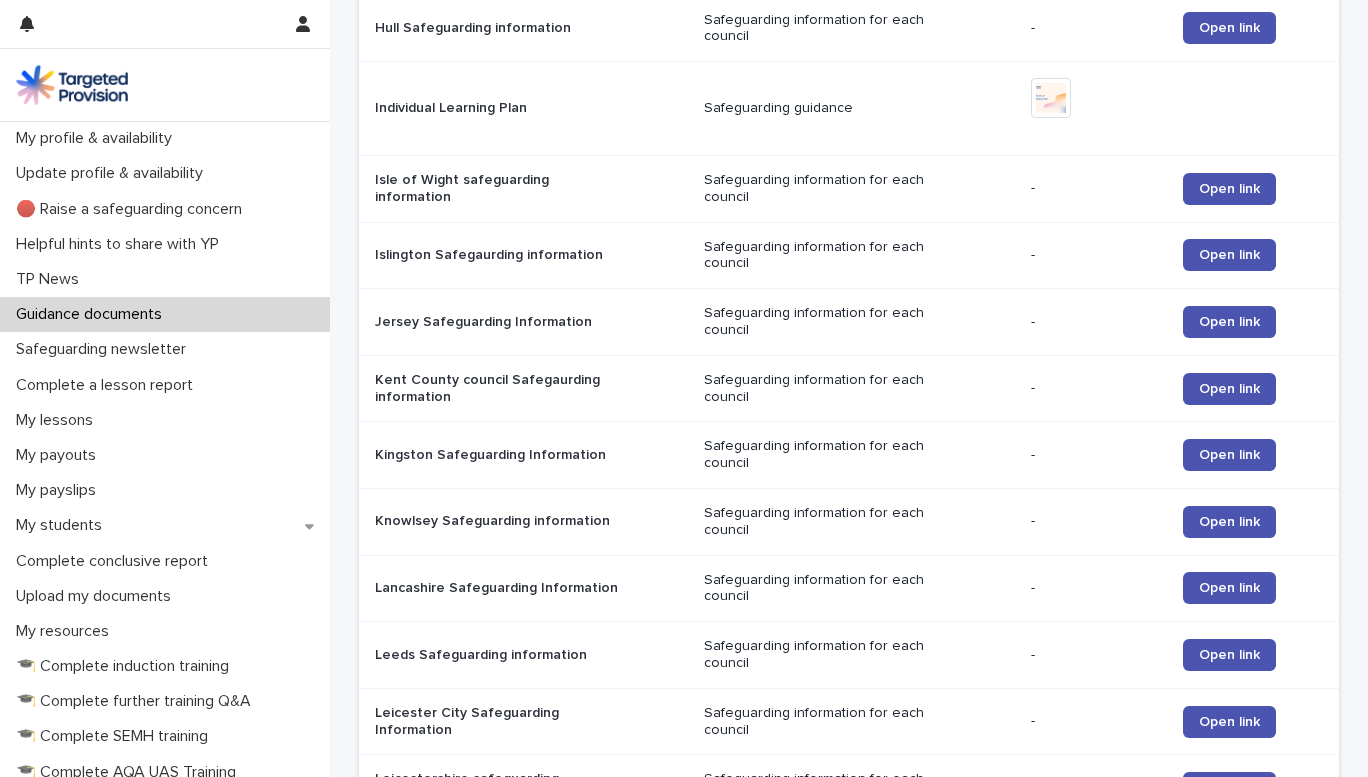 scroll, scrollTop: 2021, scrollLeft: 0, axis: vertical 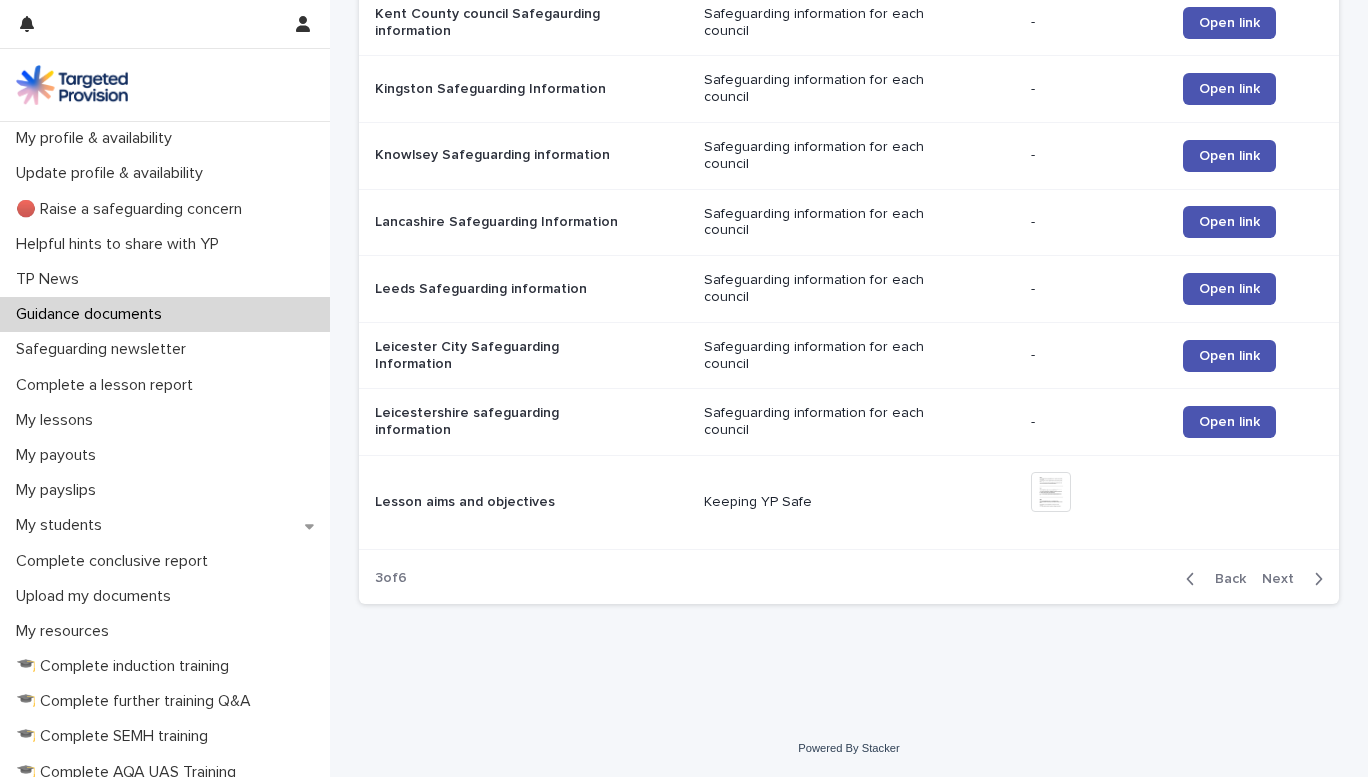 click on "Next" at bounding box center [1296, 579] 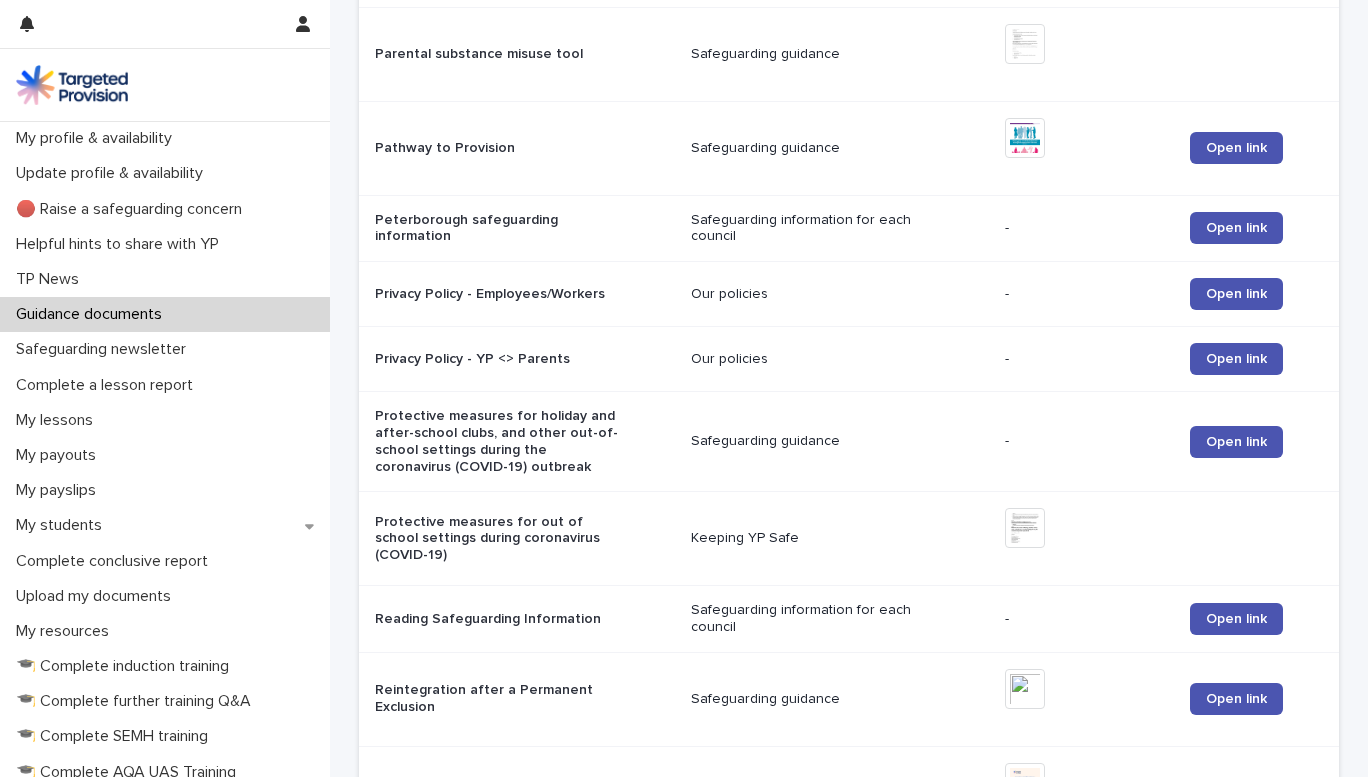 scroll, scrollTop: 2115, scrollLeft: 0, axis: vertical 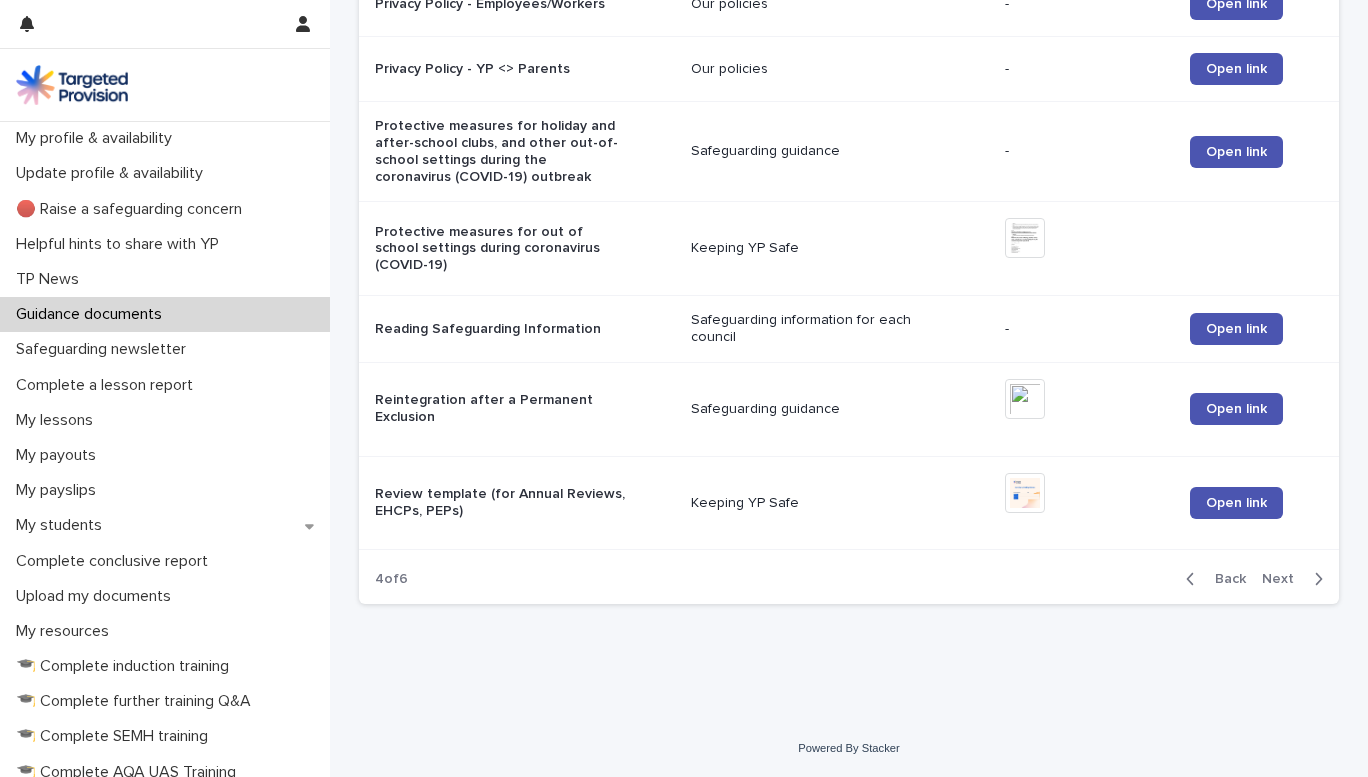 click on "Next" at bounding box center (1284, 579) 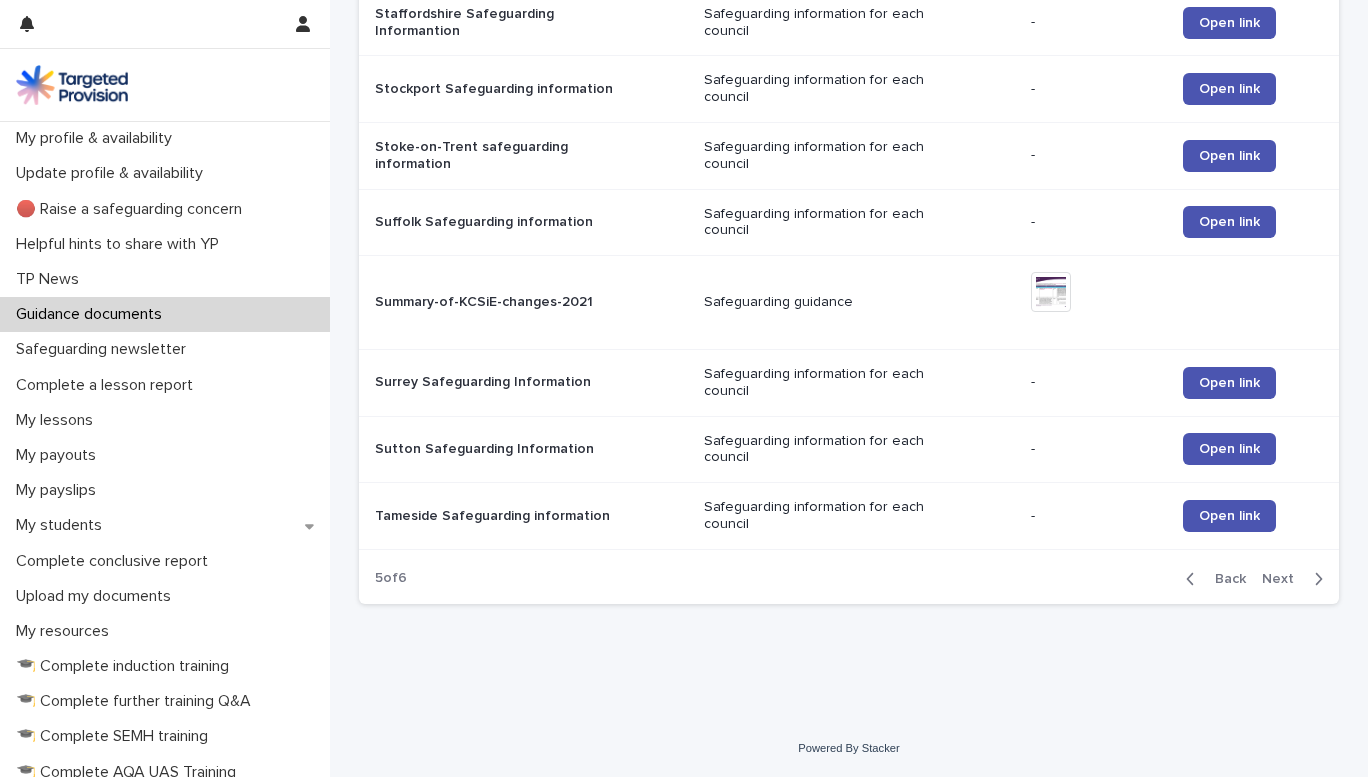 scroll, scrollTop: 1895, scrollLeft: 0, axis: vertical 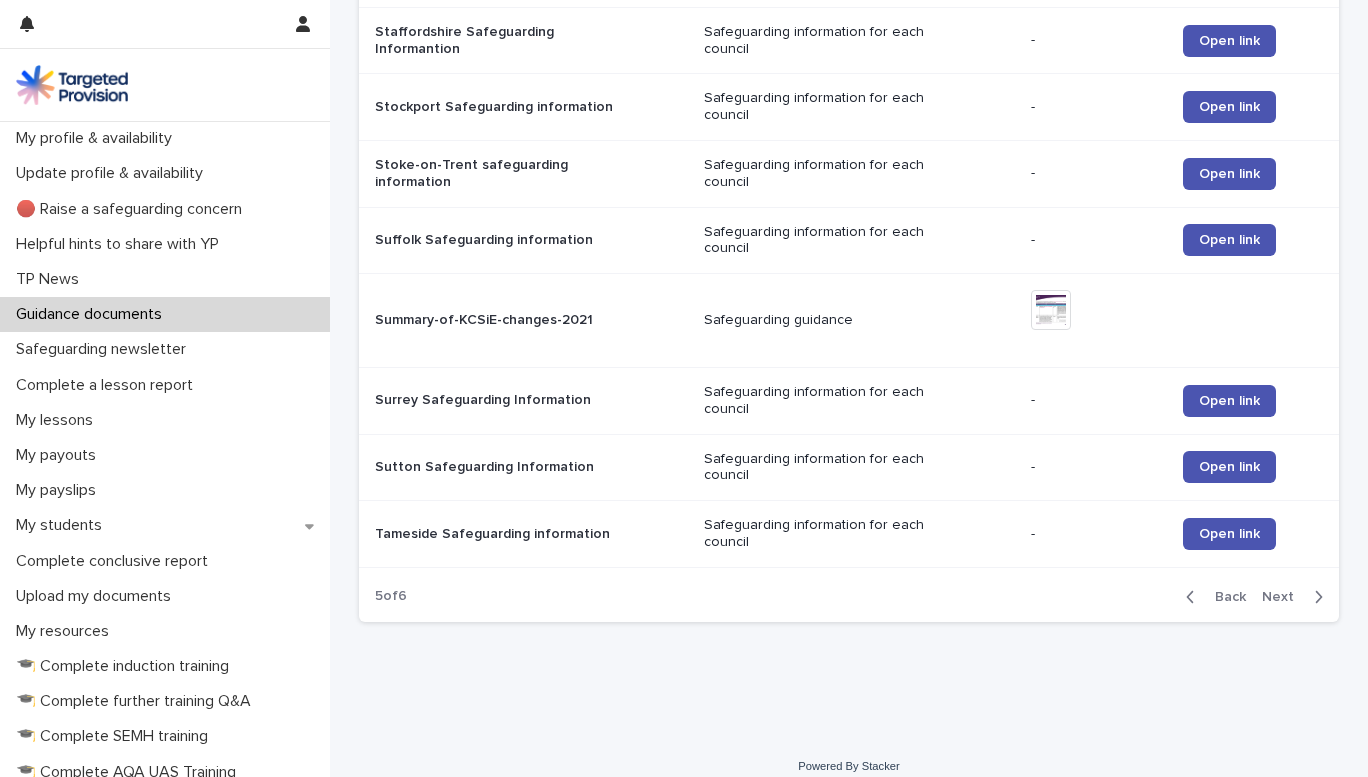 click on "Next" at bounding box center [1284, 597] 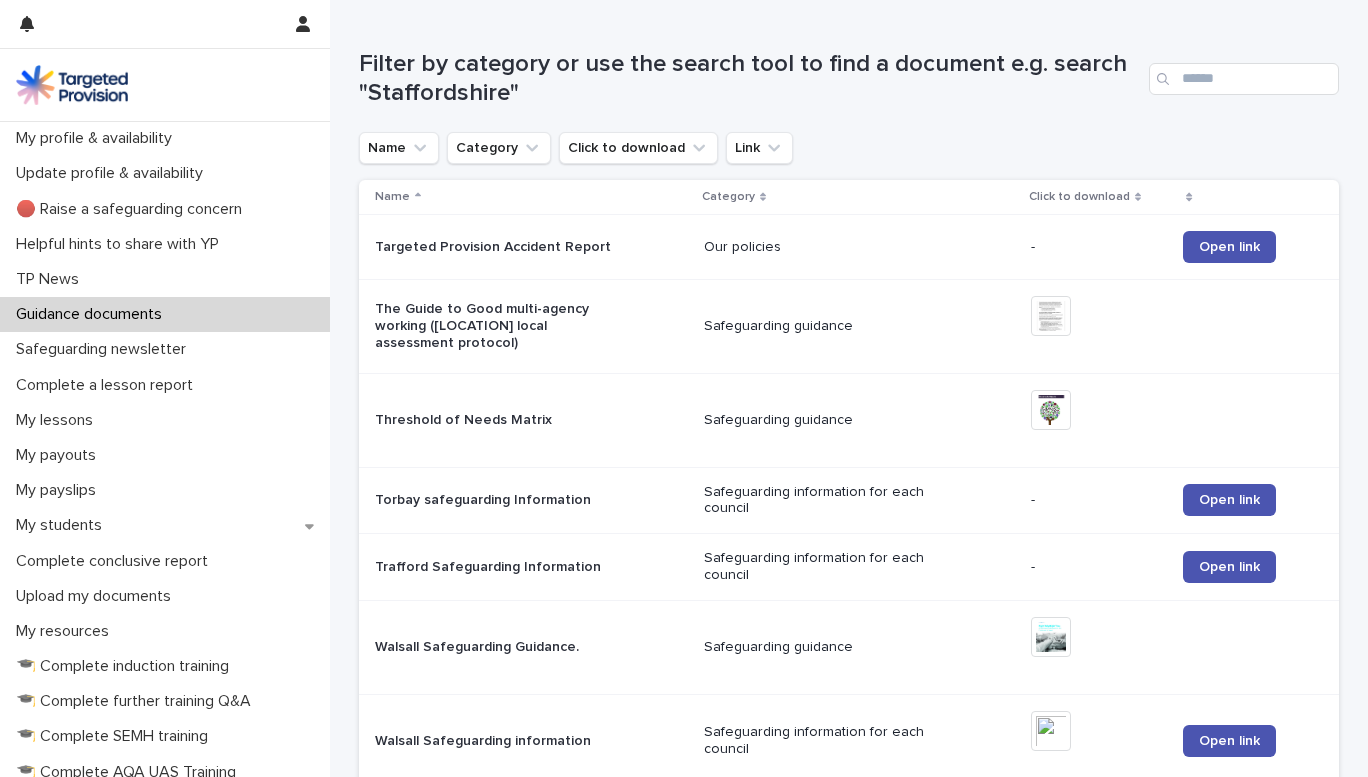 scroll, scrollTop: 186, scrollLeft: 0, axis: vertical 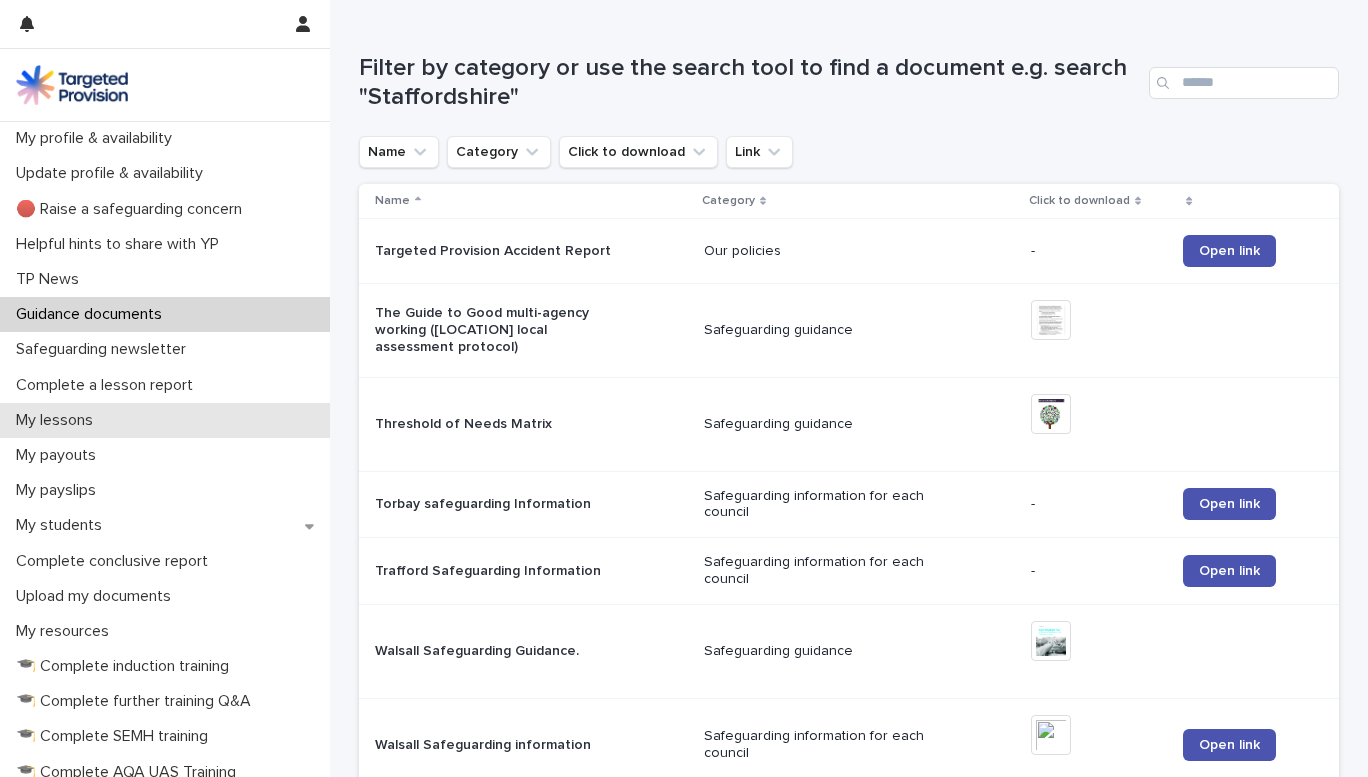click on "My lessons" at bounding box center (58, 420) 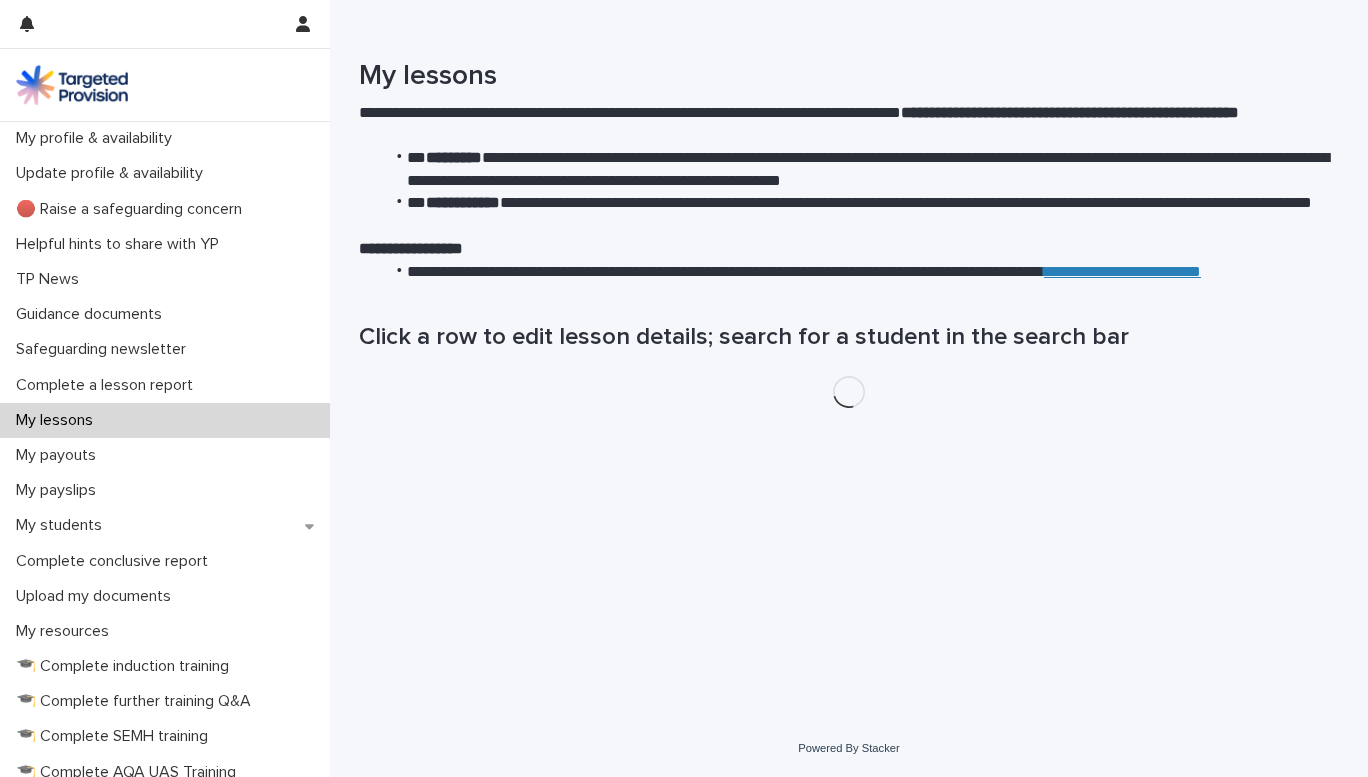 scroll, scrollTop: 0, scrollLeft: 0, axis: both 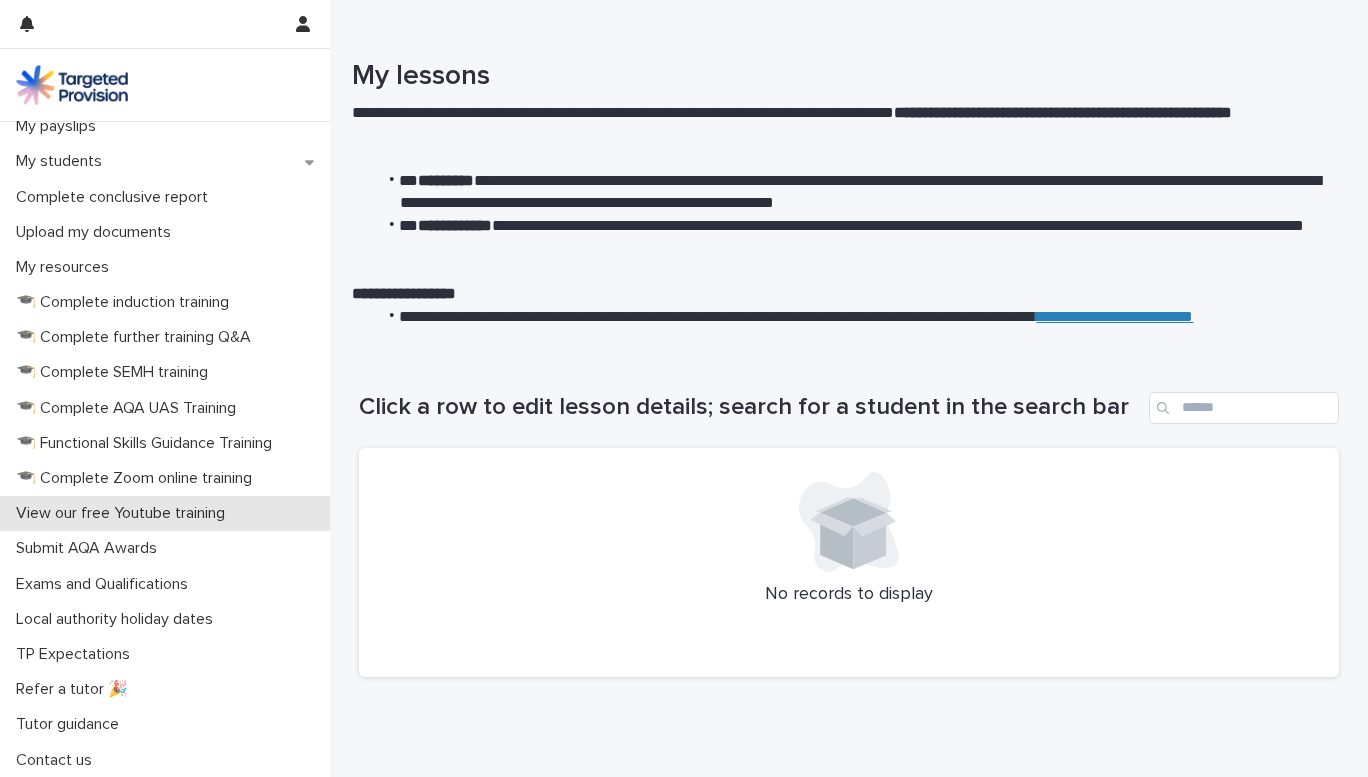 click on "View our free Youtube training" at bounding box center (124, 513) 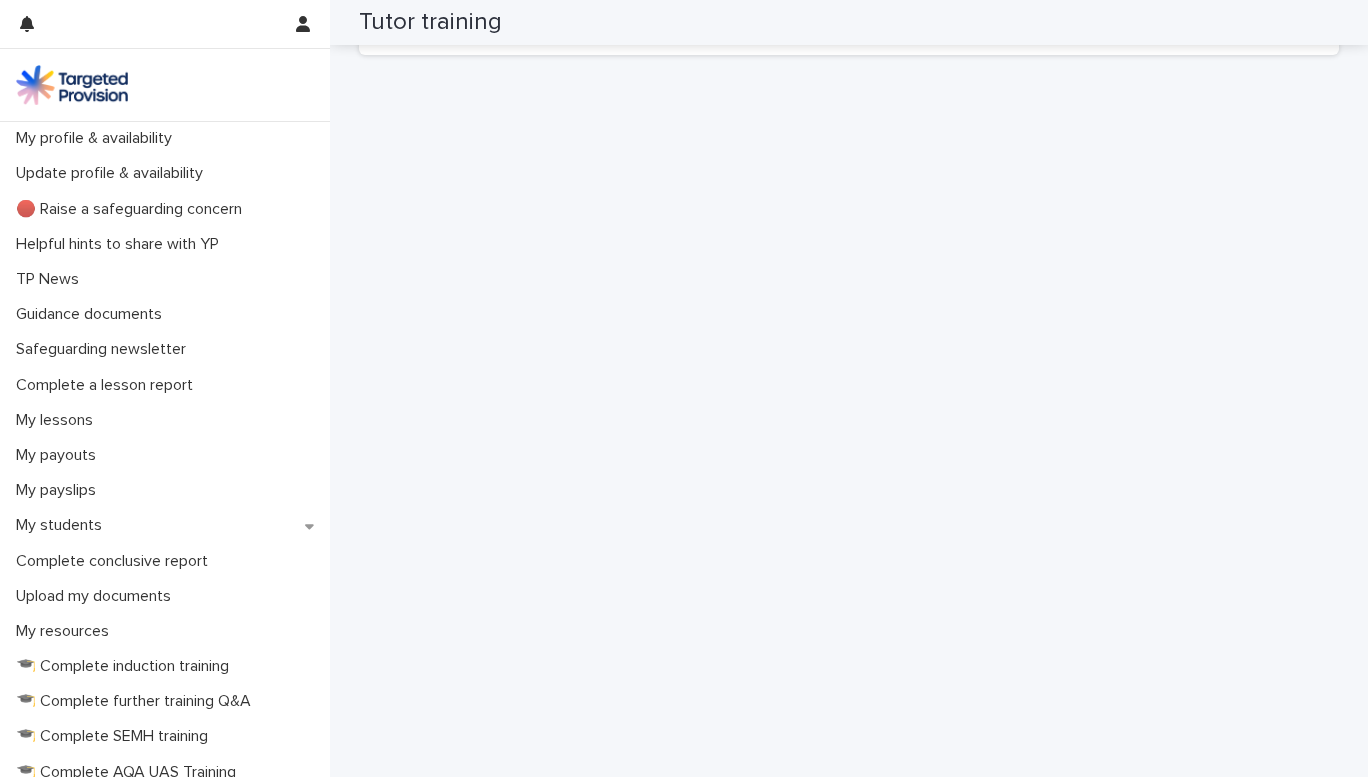 scroll, scrollTop: 6094, scrollLeft: 0, axis: vertical 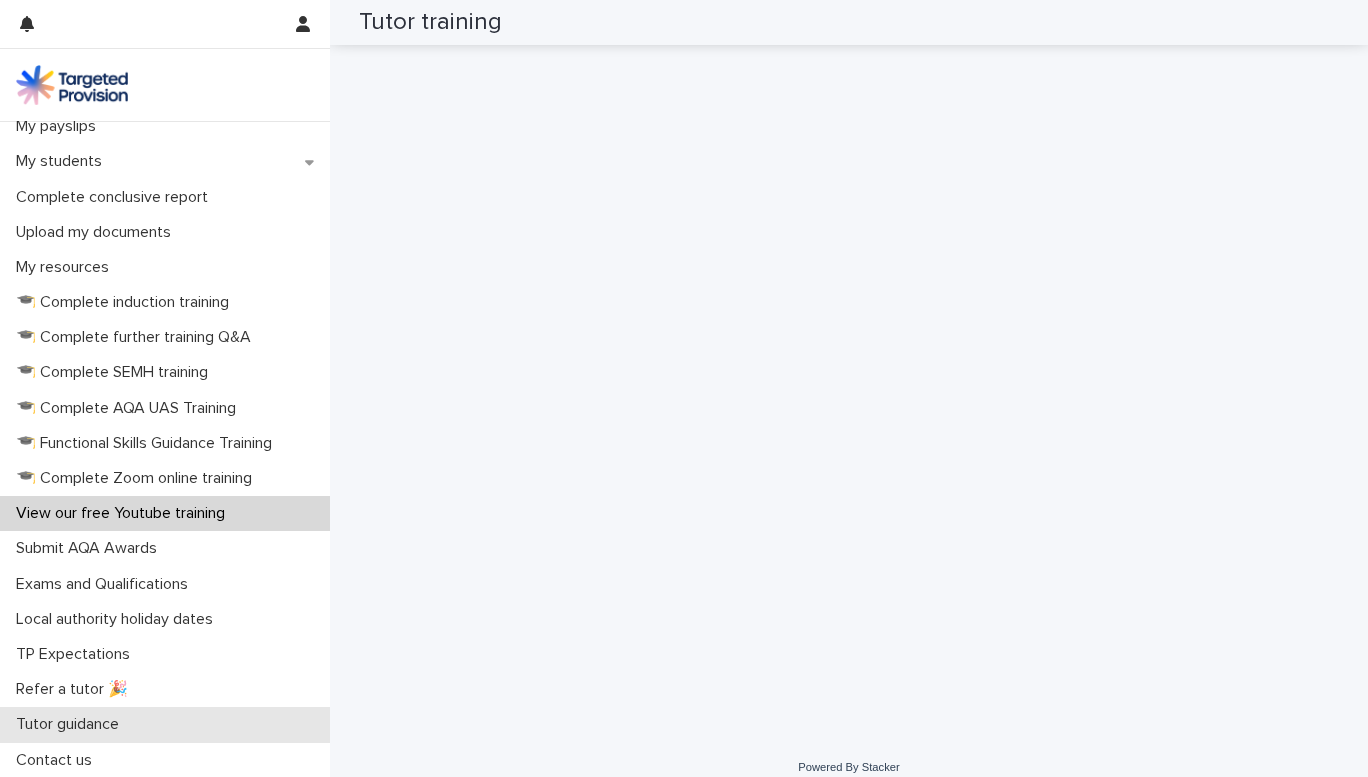 click on "Tutor guidance" at bounding box center [71, 724] 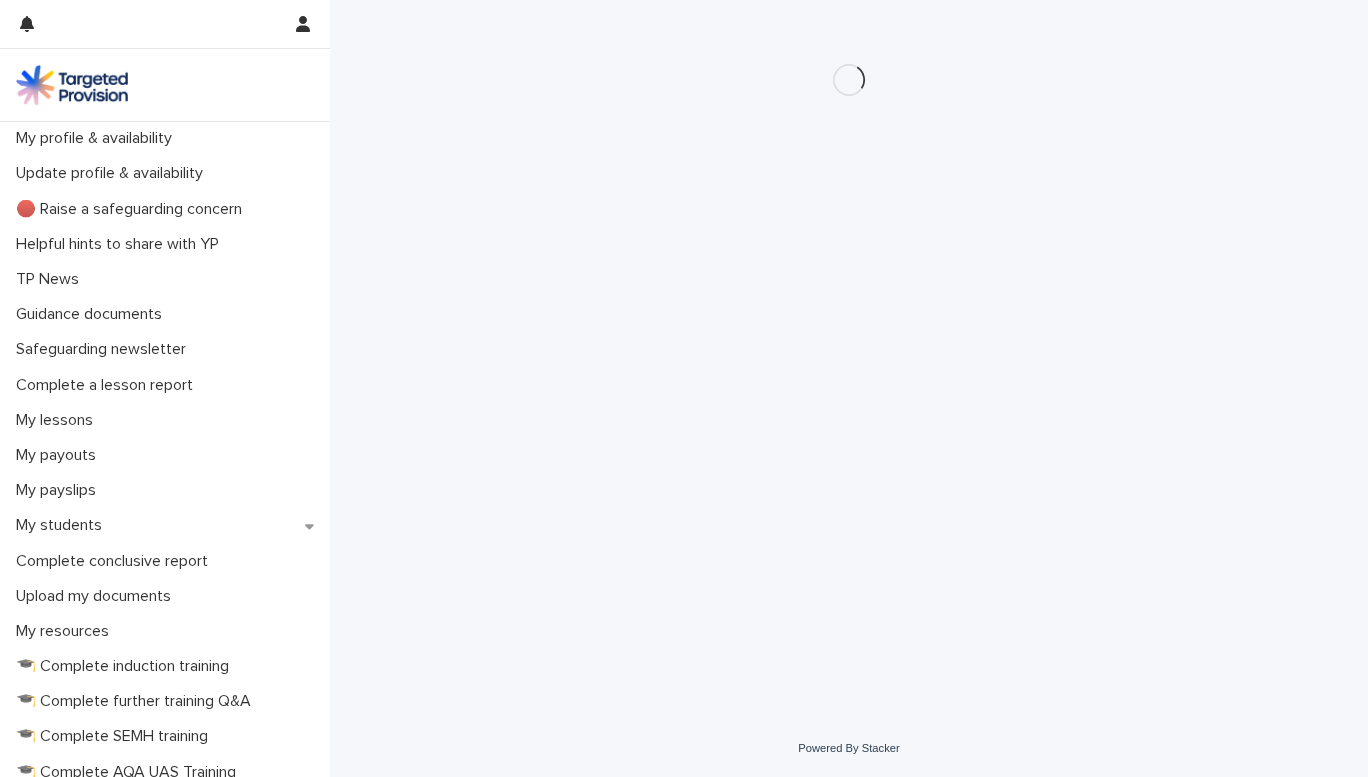 scroll, scrollTop: 0, scrollLeft: 0, axis: both 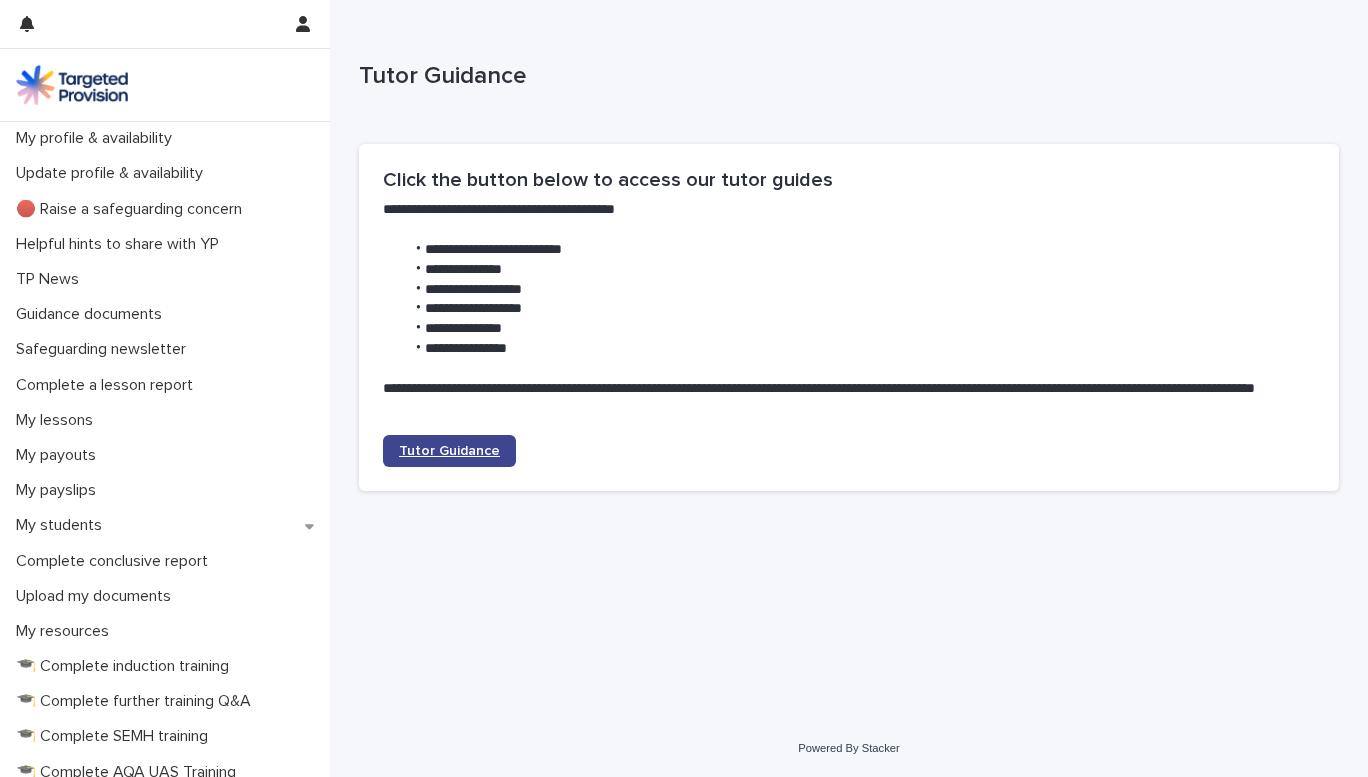 click on "Tutor Guidance" at bounding box center (449, 451) 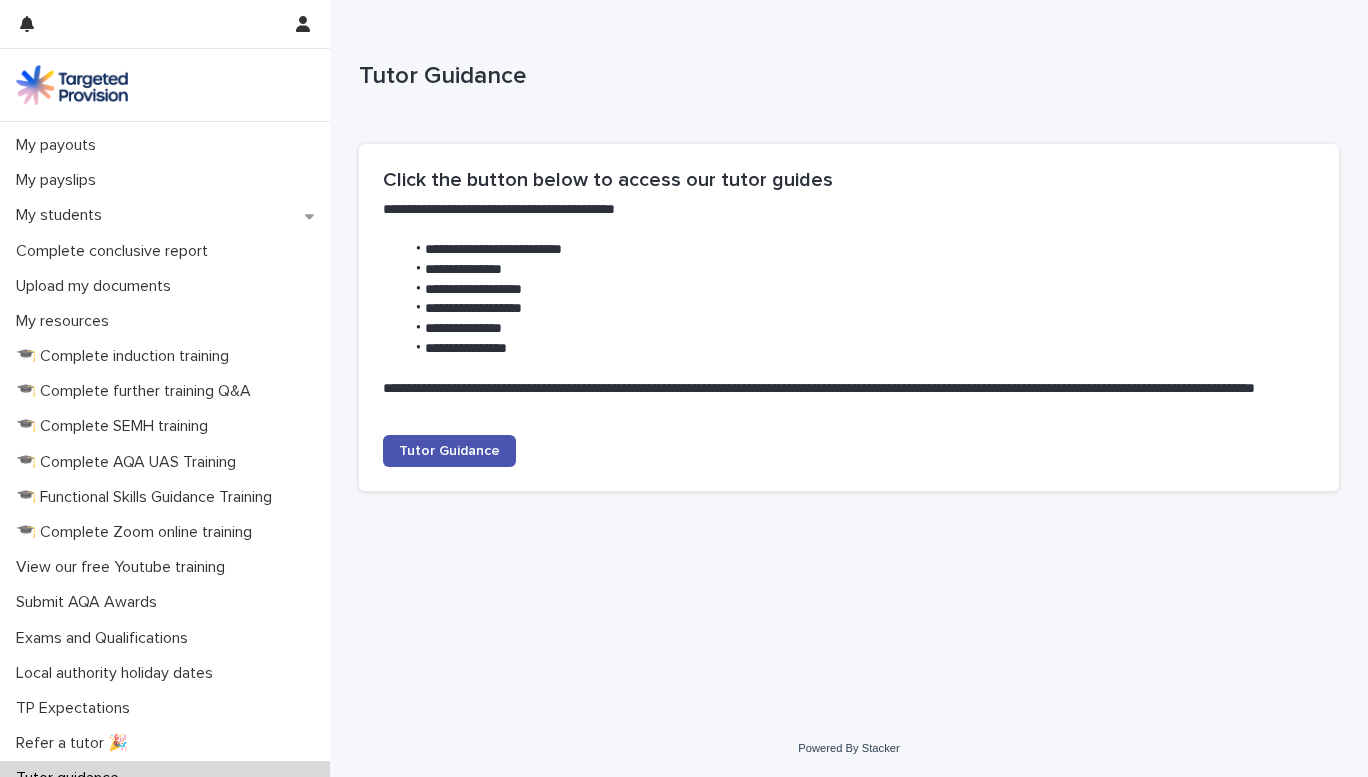 scroll, scrollTop: 365, scrollLeft: 0, axis: vertical 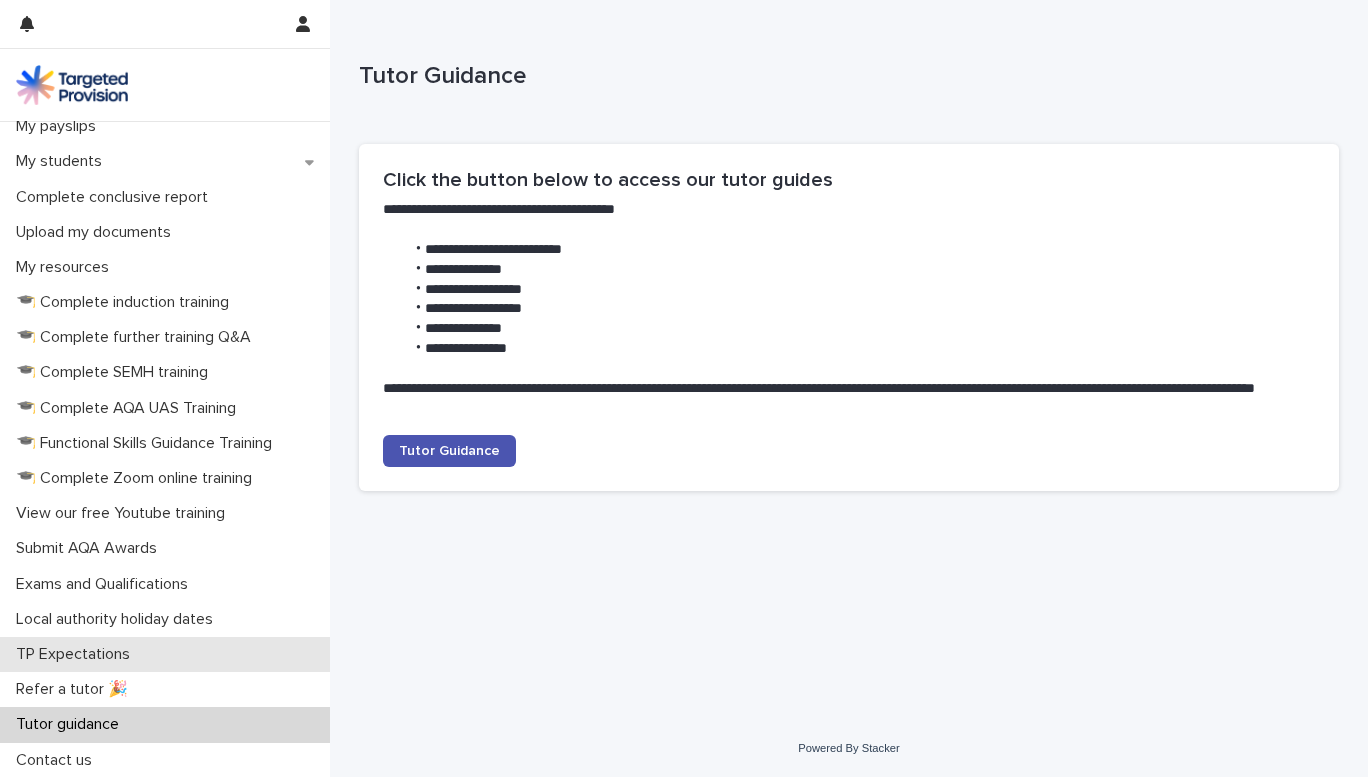 click on "TP Expectations" at bounding box center (165, 654) 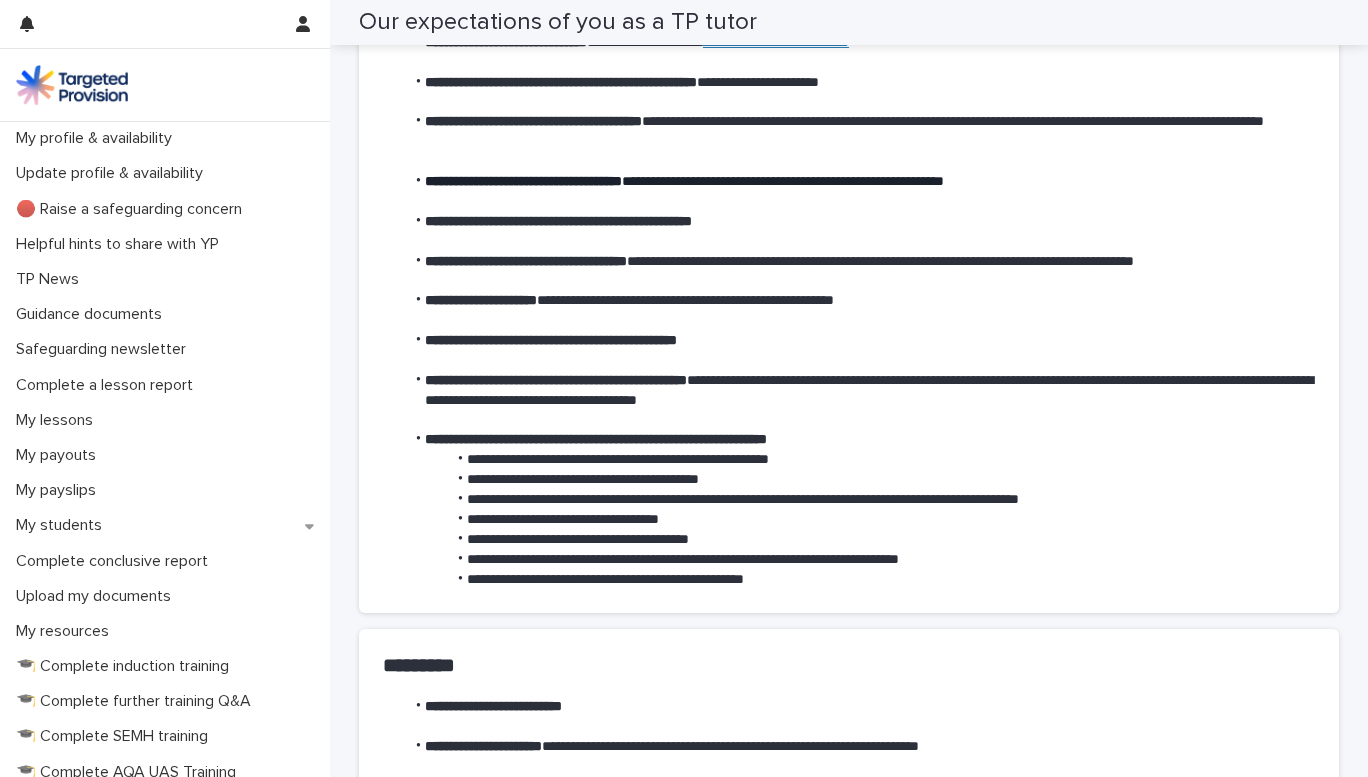 scroll, scrollTop: 0, scrollLeft: 0, axis: both 